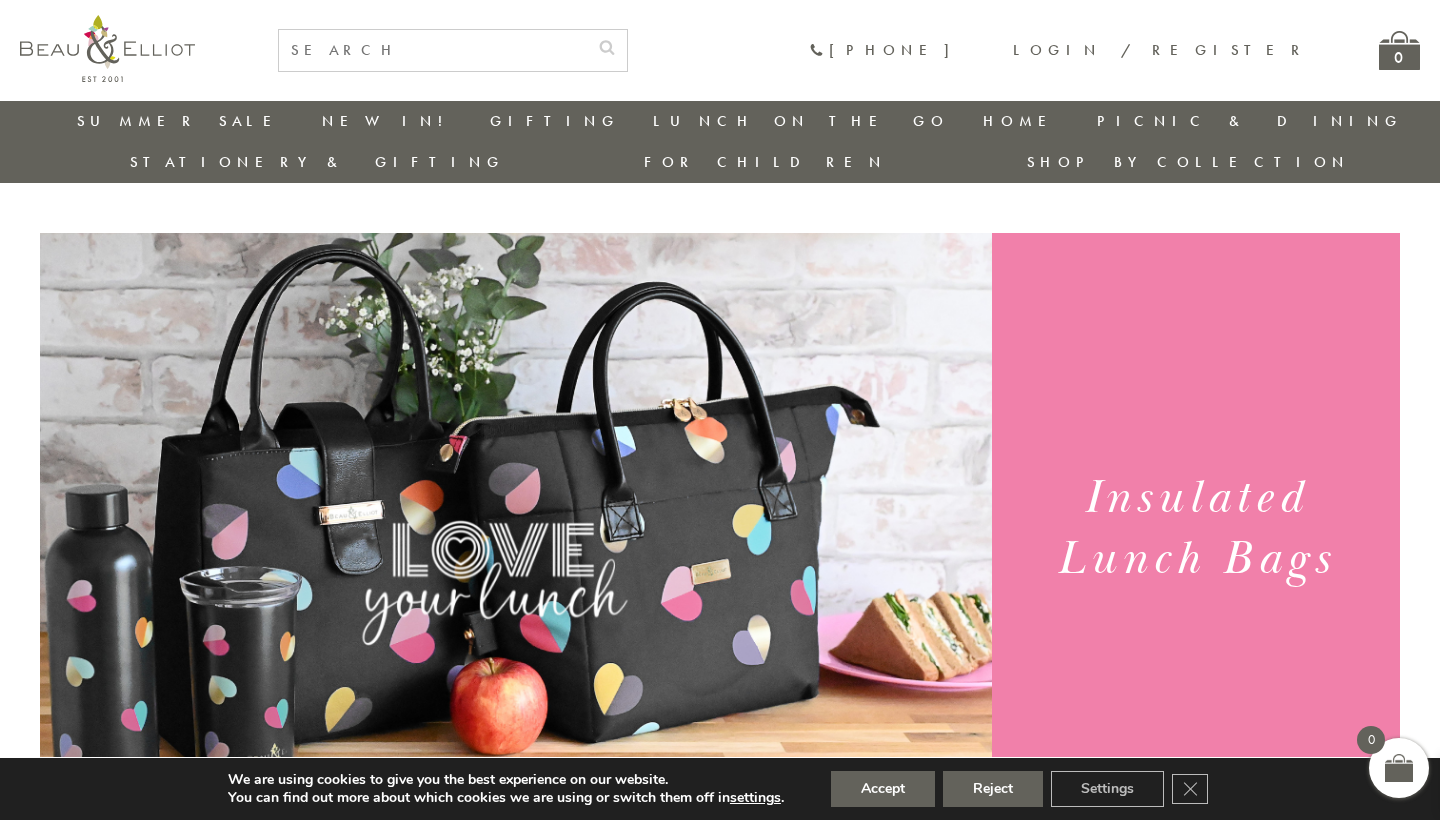 scroll, scrollTop: 216, scrollLeft: 1, axis: both 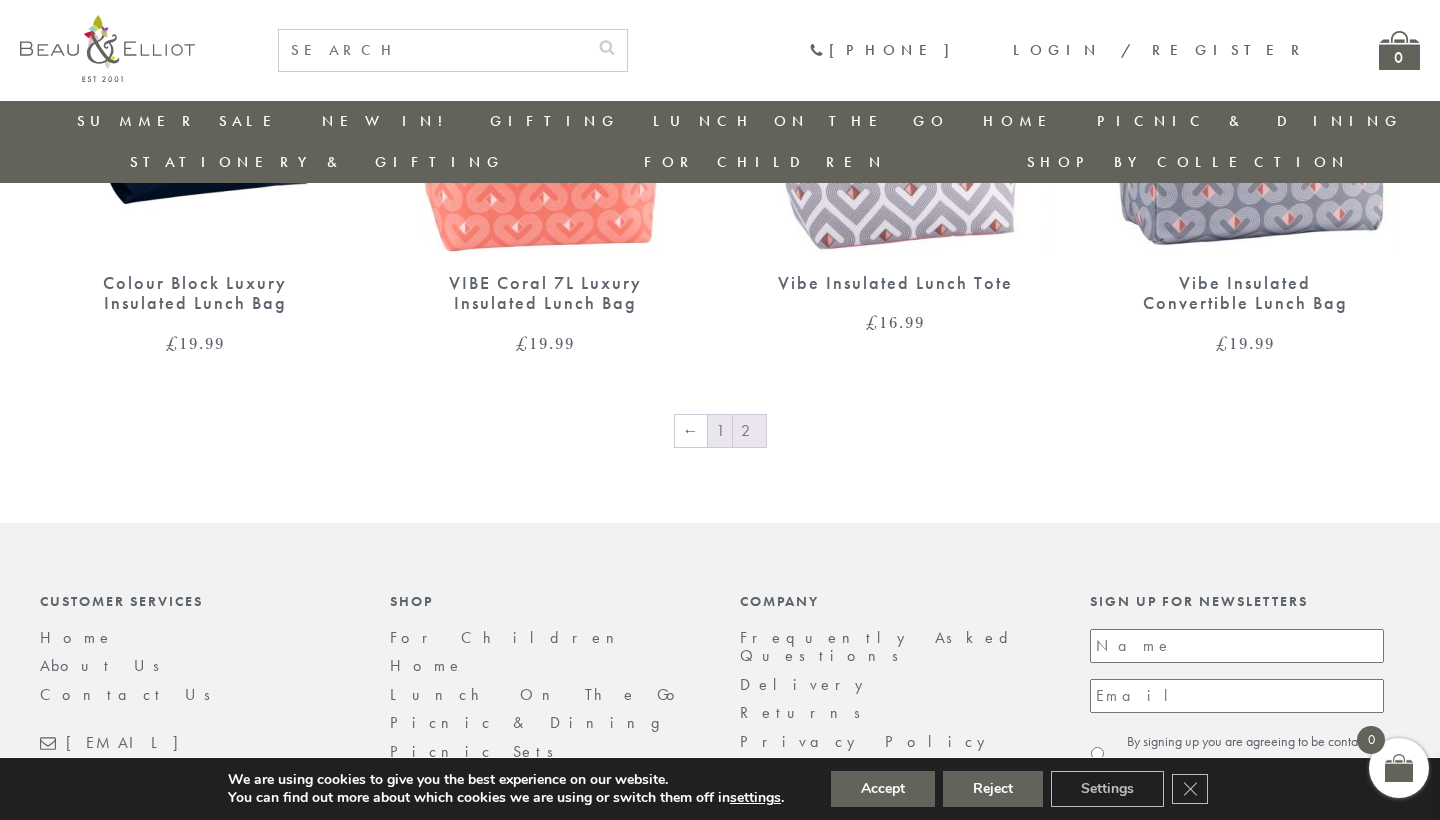 click on "1" at bounding box center [720, 431] 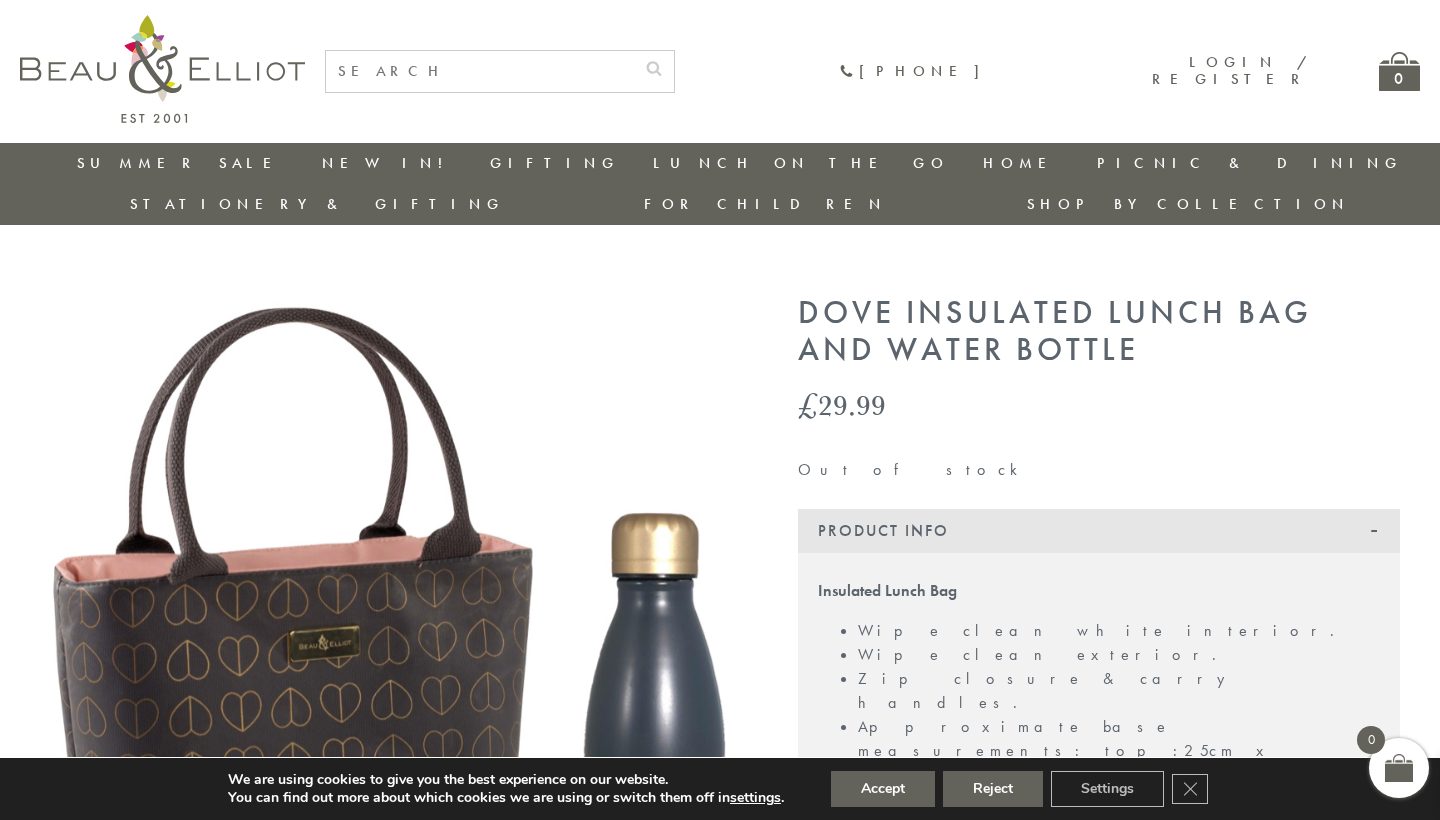 scroll, scrollTop: 0, scrollLeft: 0, axis: both 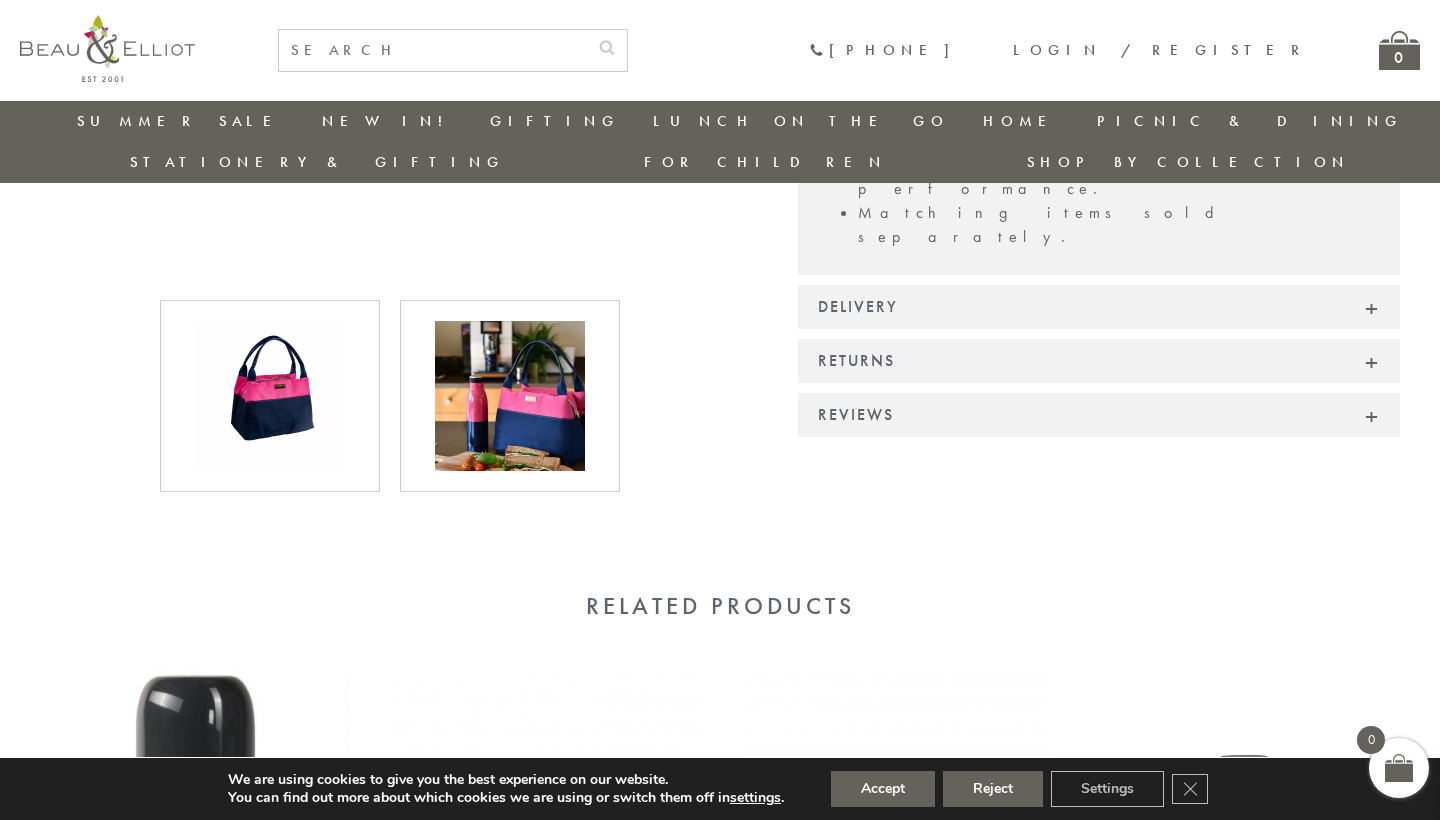 click at bounding box center [270, 396] 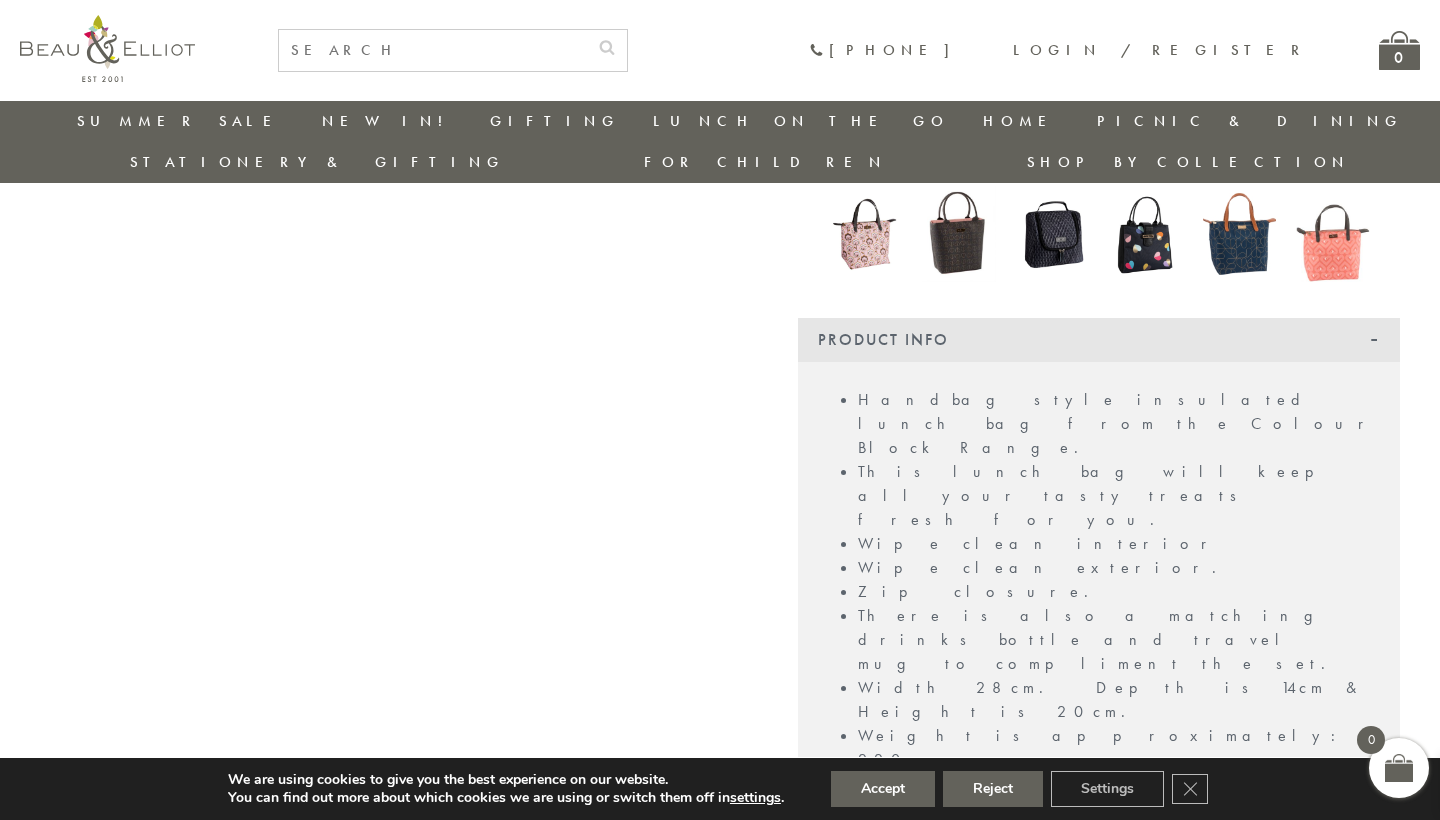 scroll, scrollTop: 382, scrollLeft: 0, axis: vertical 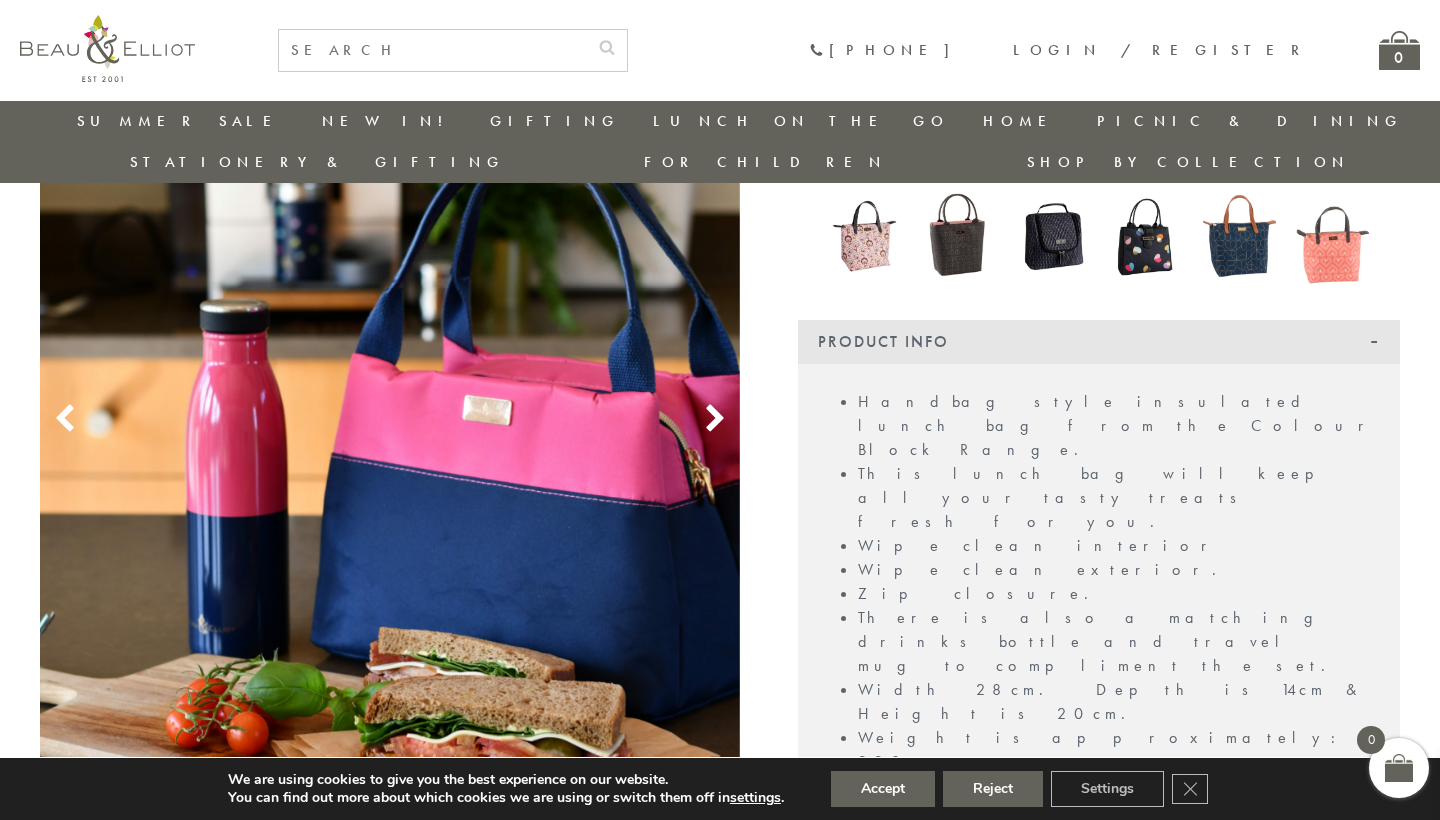 click at bounding box center [715, 419] 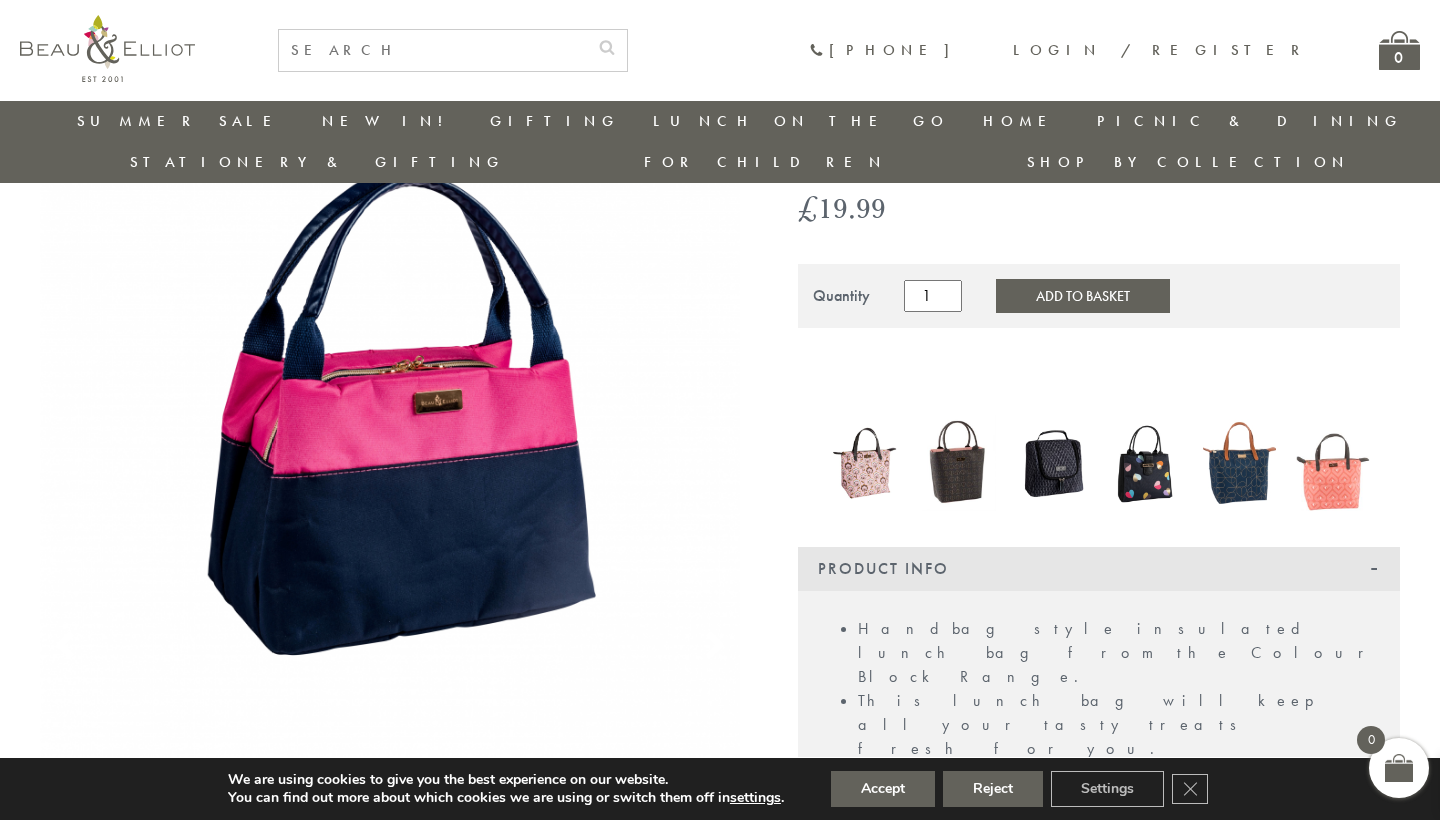 scroll, scrollTop: 202, scrollLeft: 0, axis: vertical 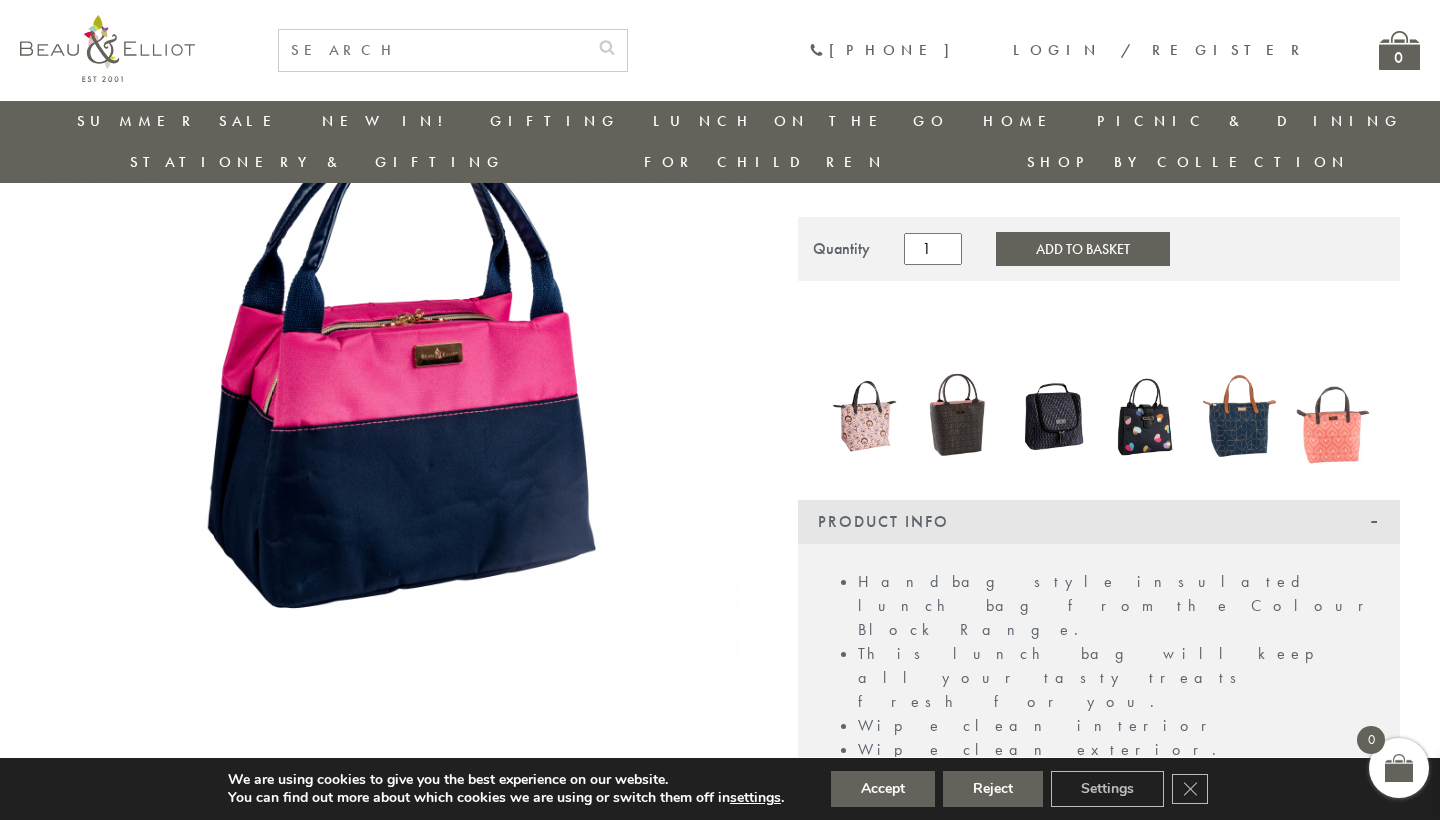 click at bounding box center [865, 416] 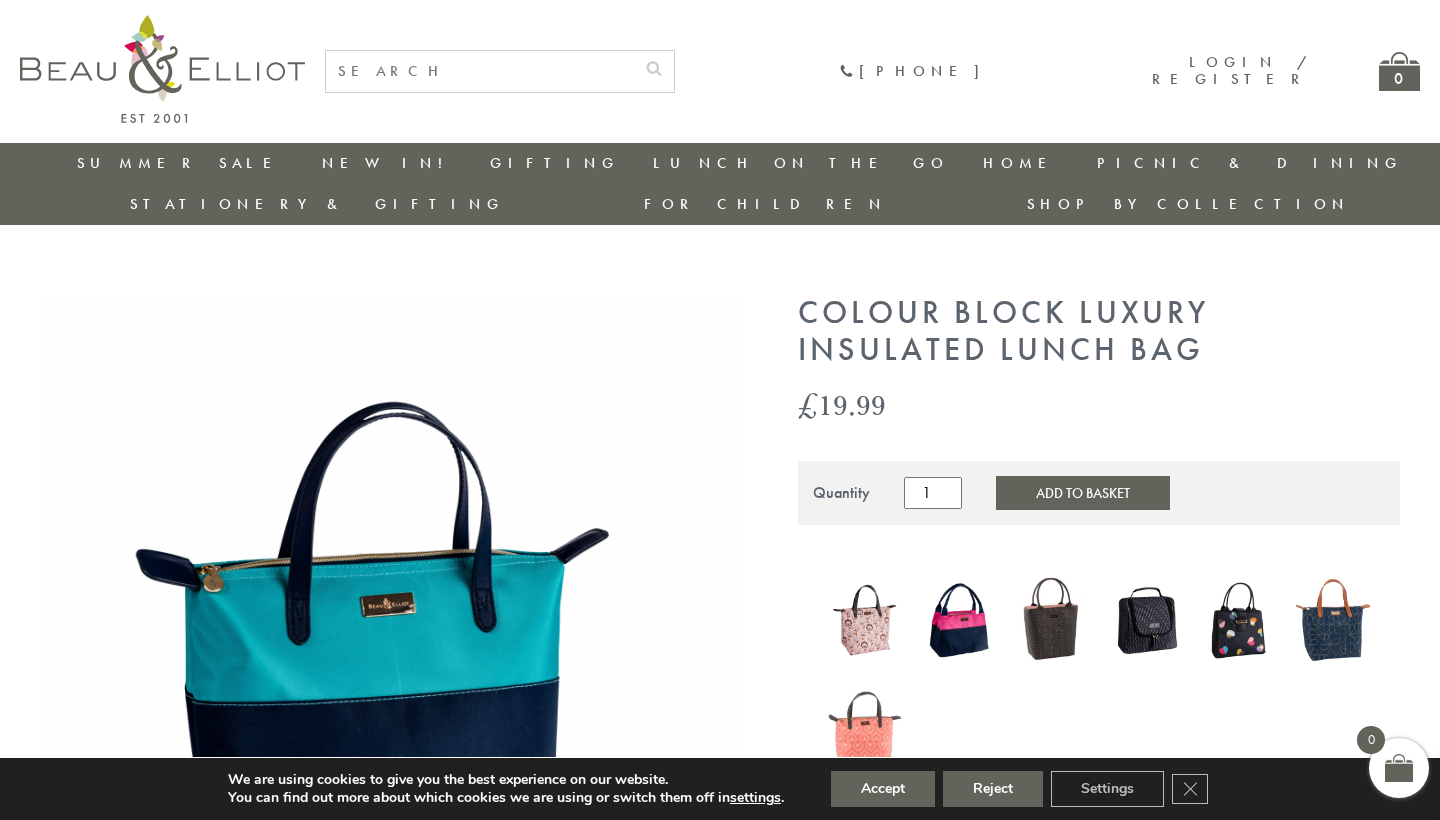 scroll, scrollTop: 0, scrollLeft: 0, axis: both 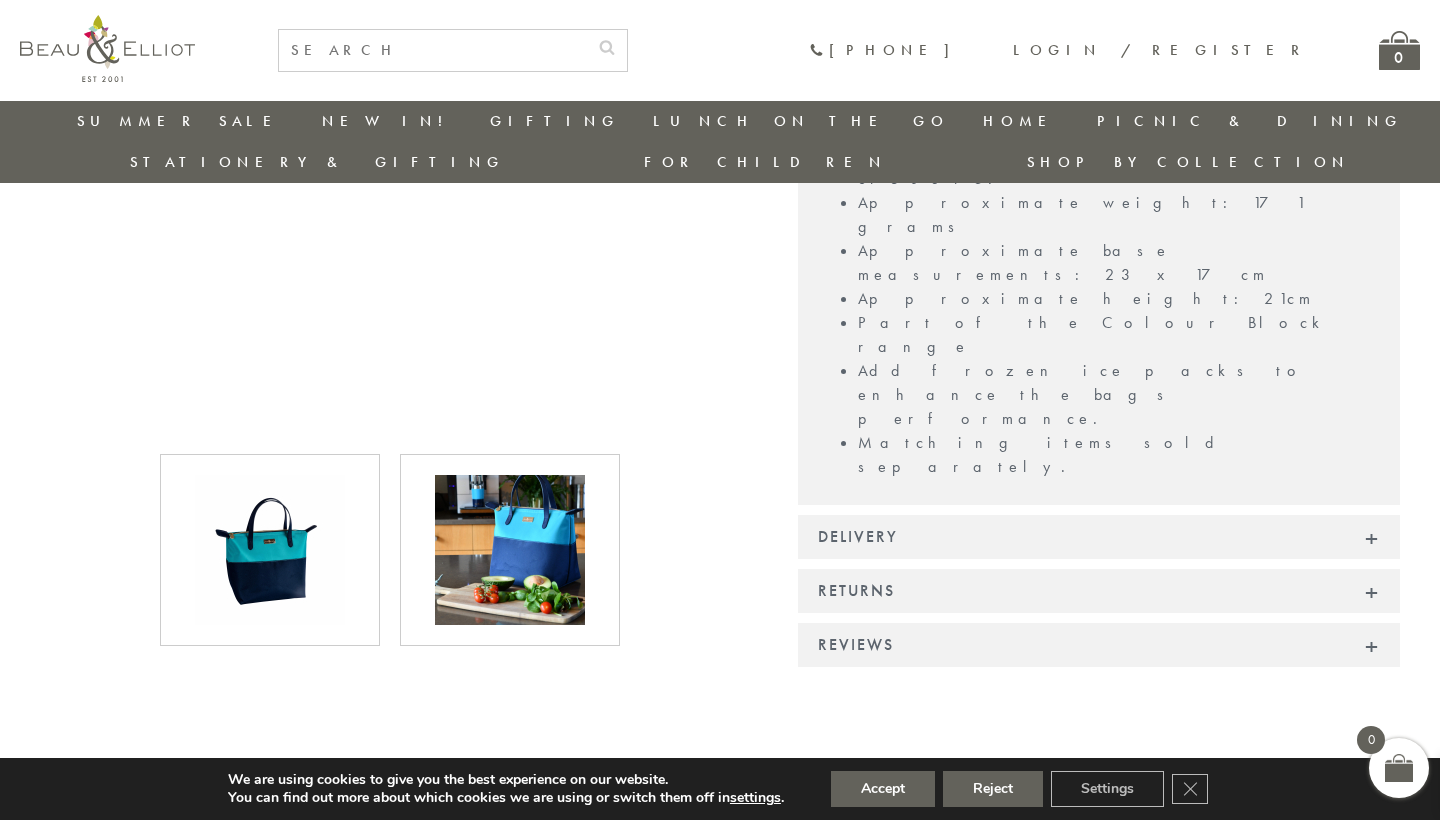 click at bounding box center (270, 550) 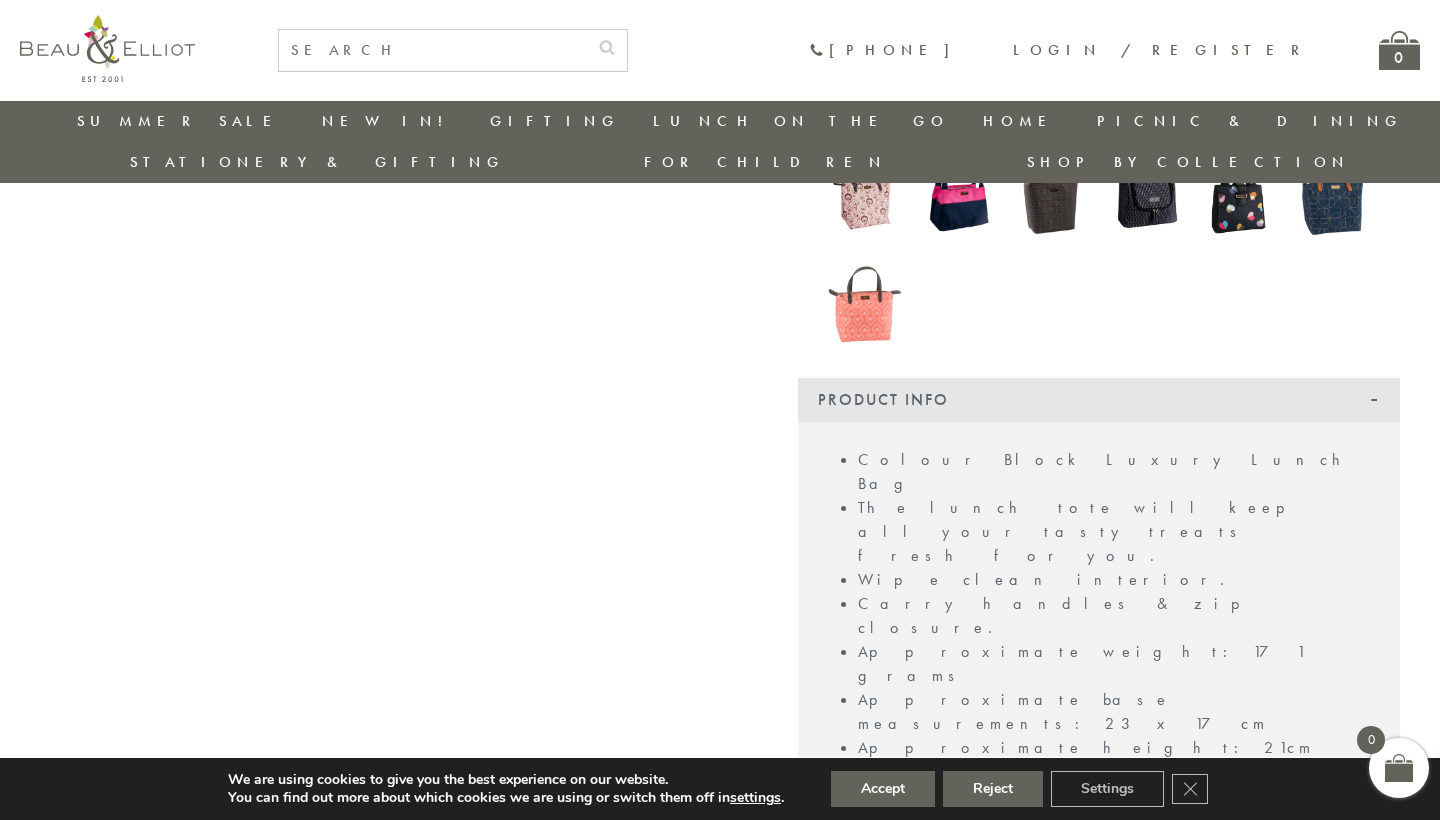 scroll, scrollTop: 148, scrollLeft: 0, axis: vertical 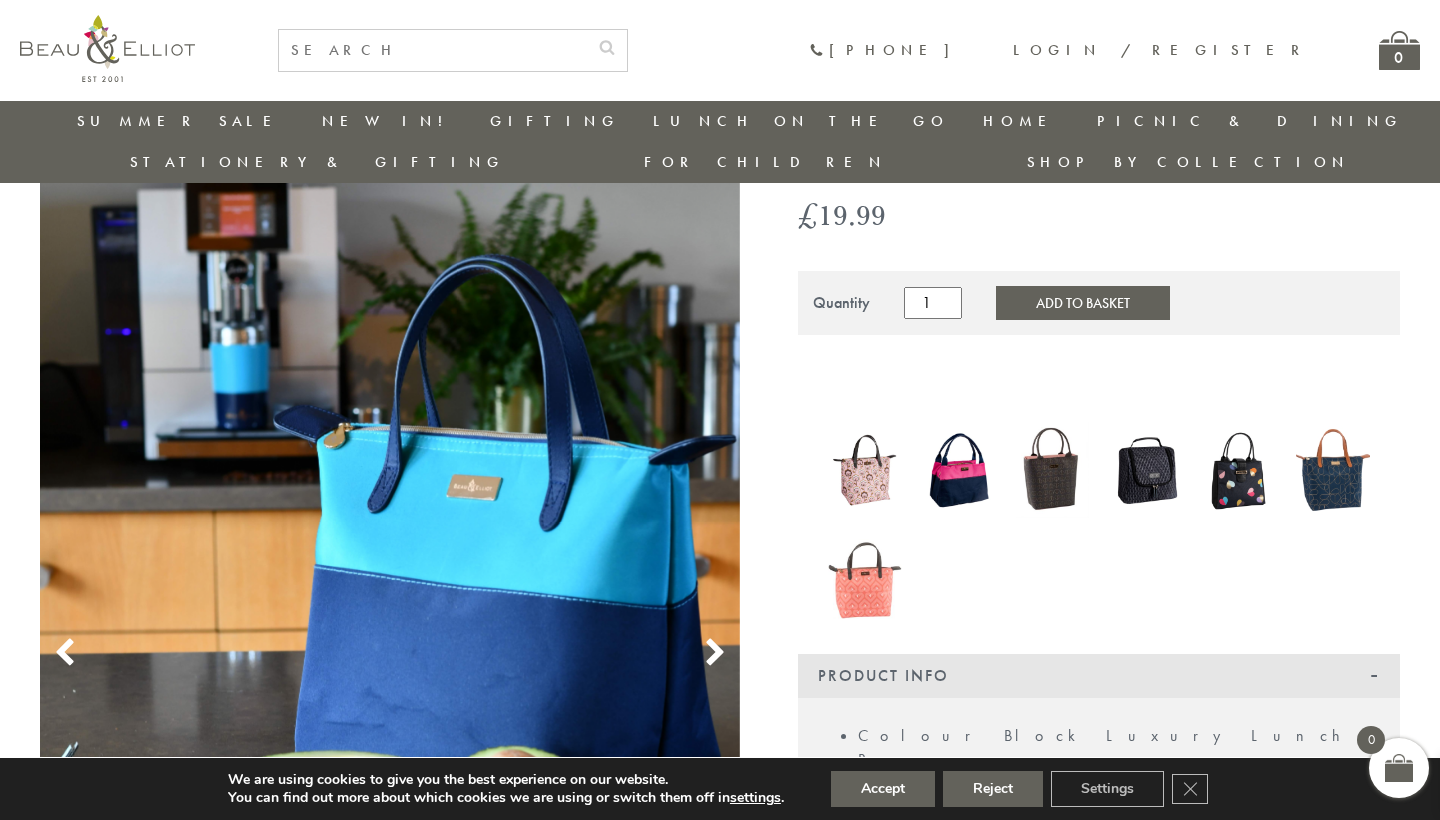 click at bounding box center (715, 653) 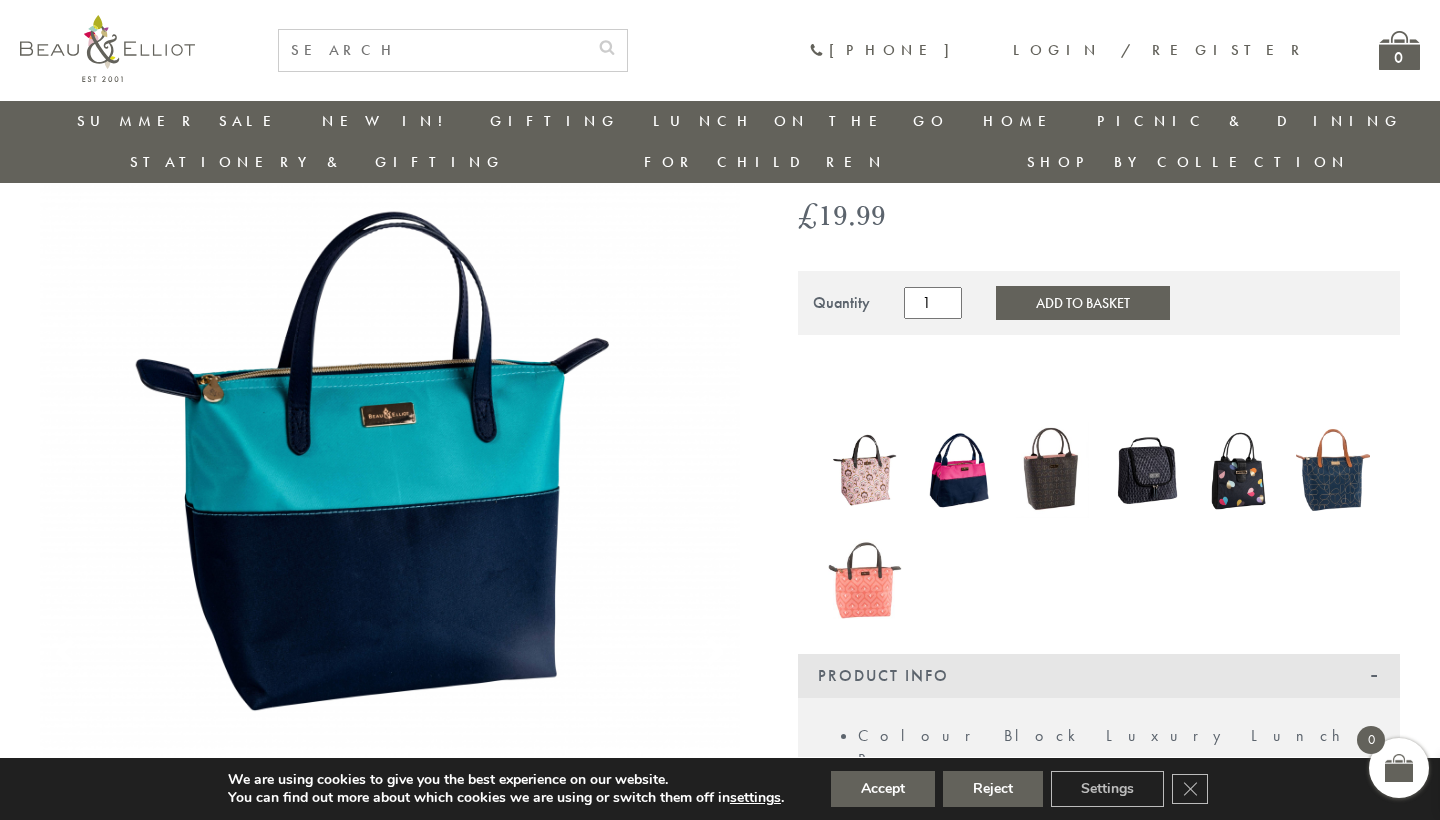 click at bounding box center (1333, 470) 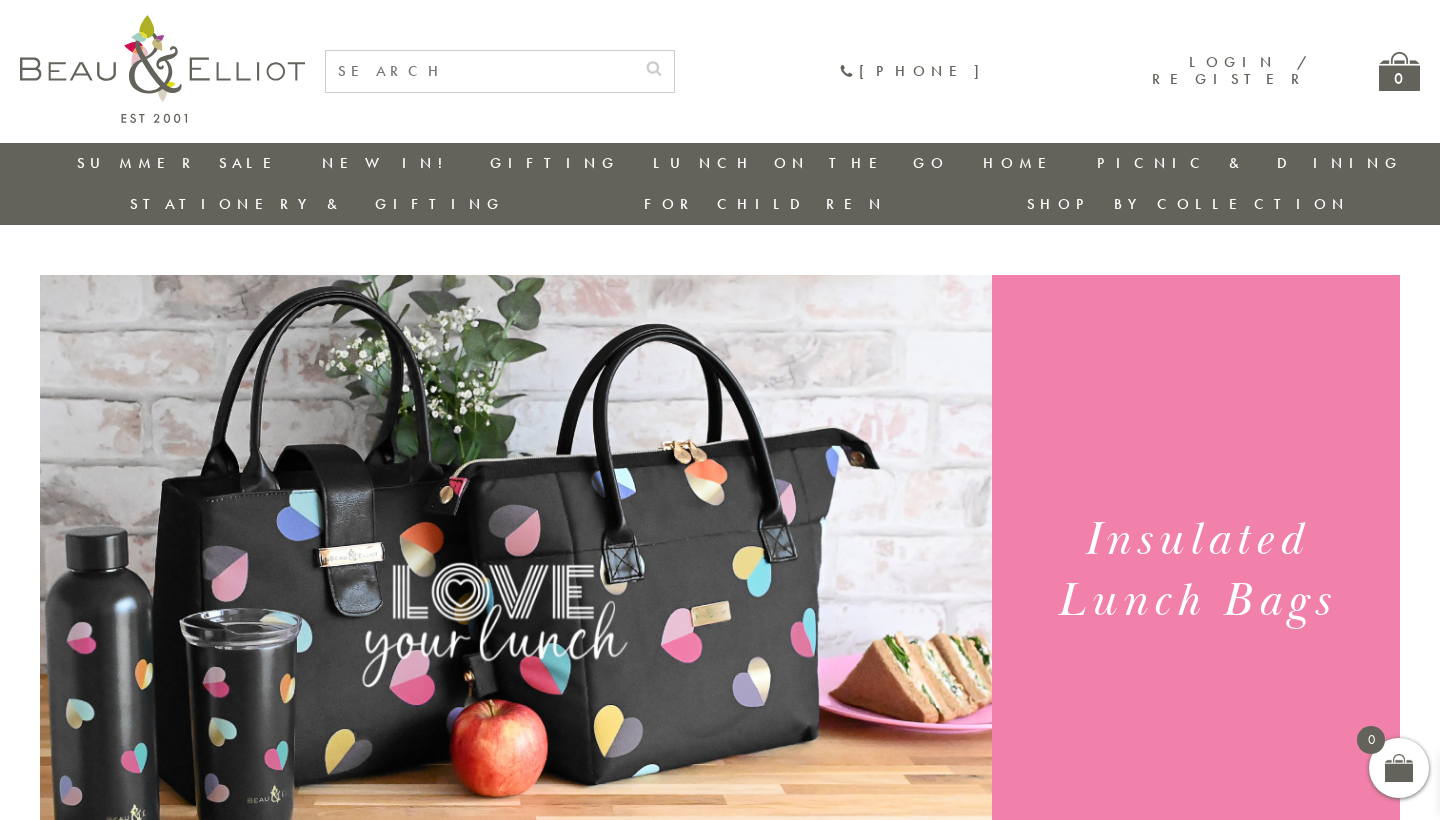 scroll, scrollTop: 0, scrollLeft: 0, axis: both 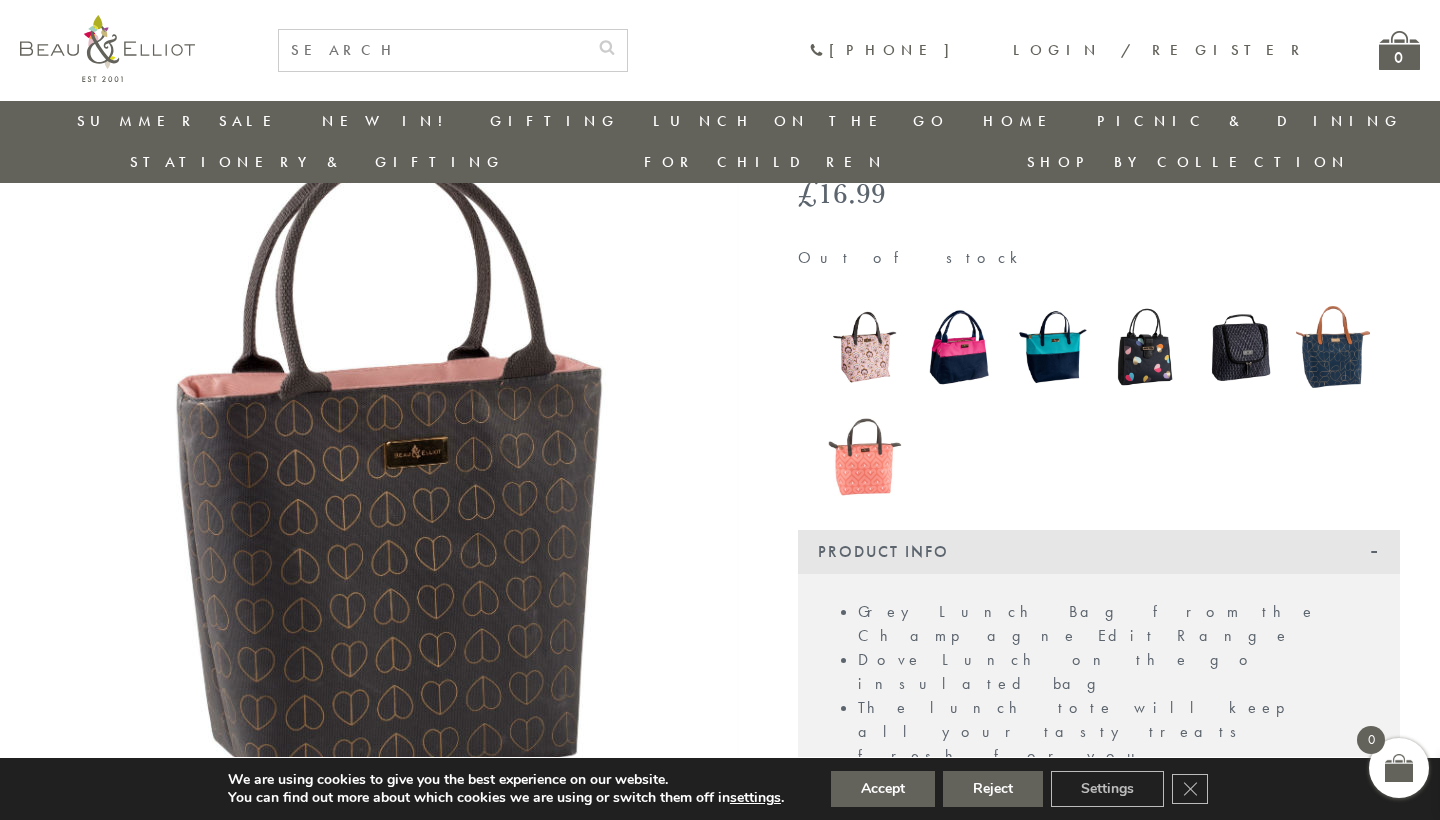 click at bounding box center (390, 470) 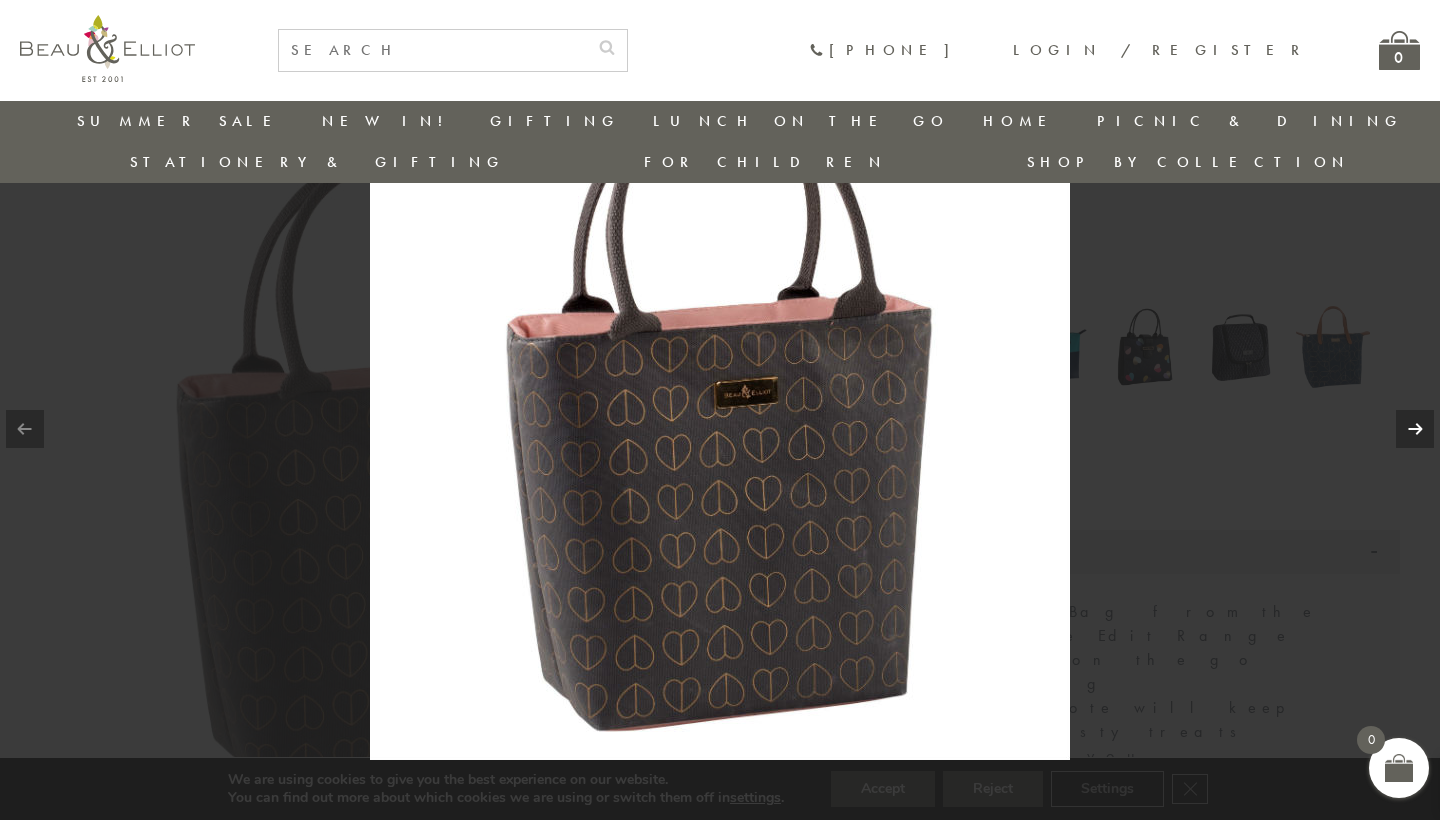 click at bounding box center (1415, 429) 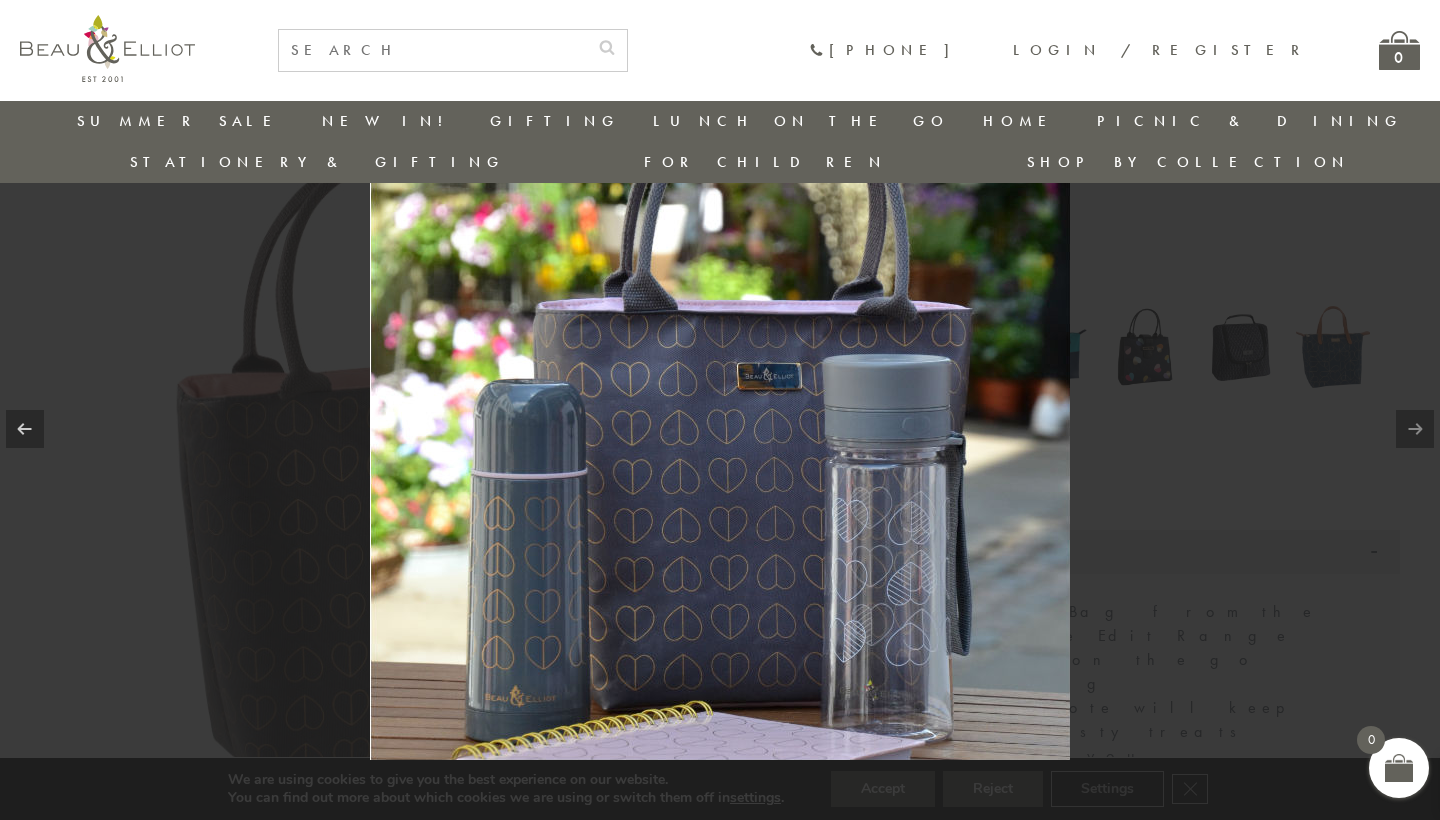 click at bounding box center (1415, 429) 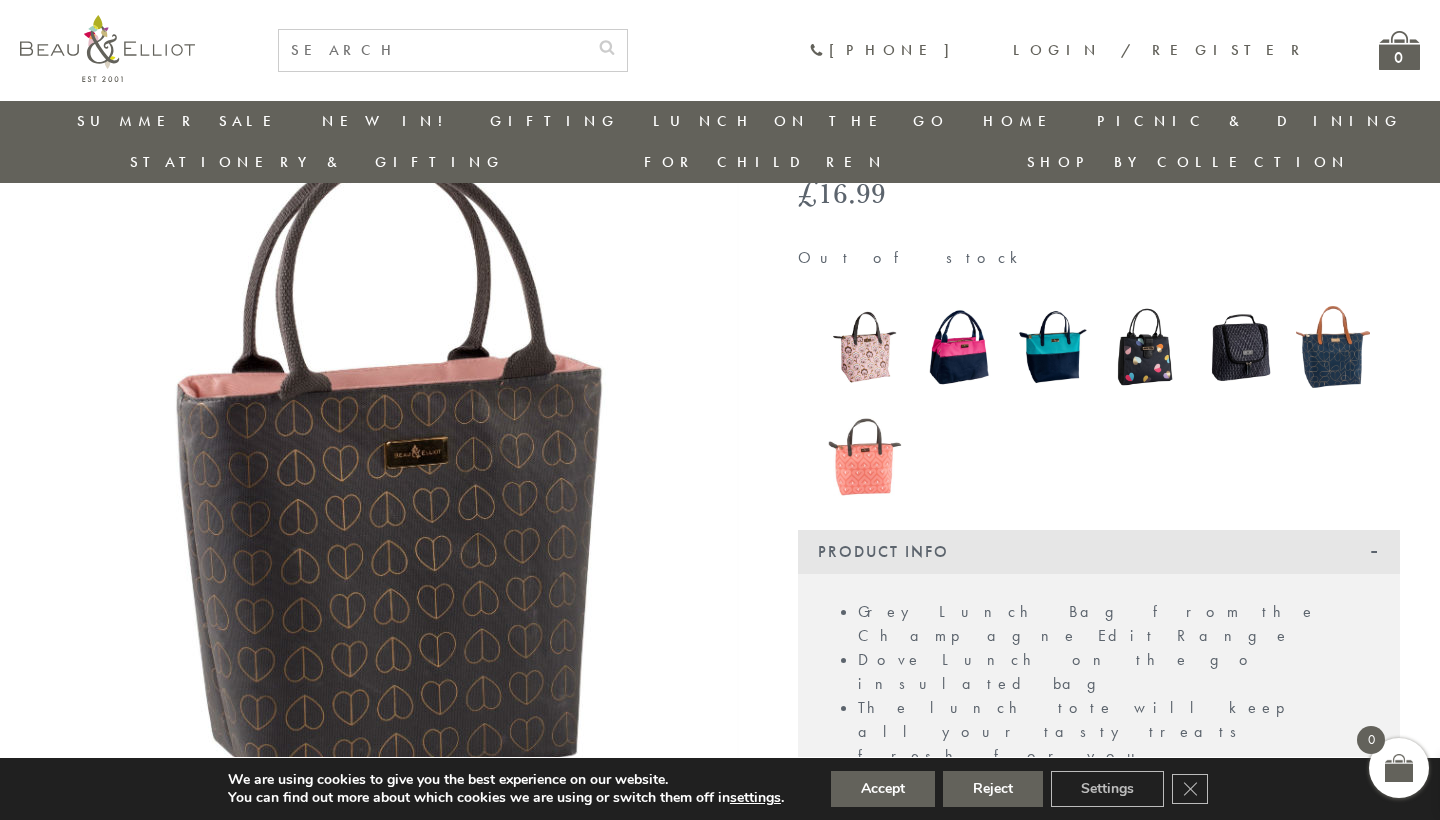 click at bounding box center (865, 347) 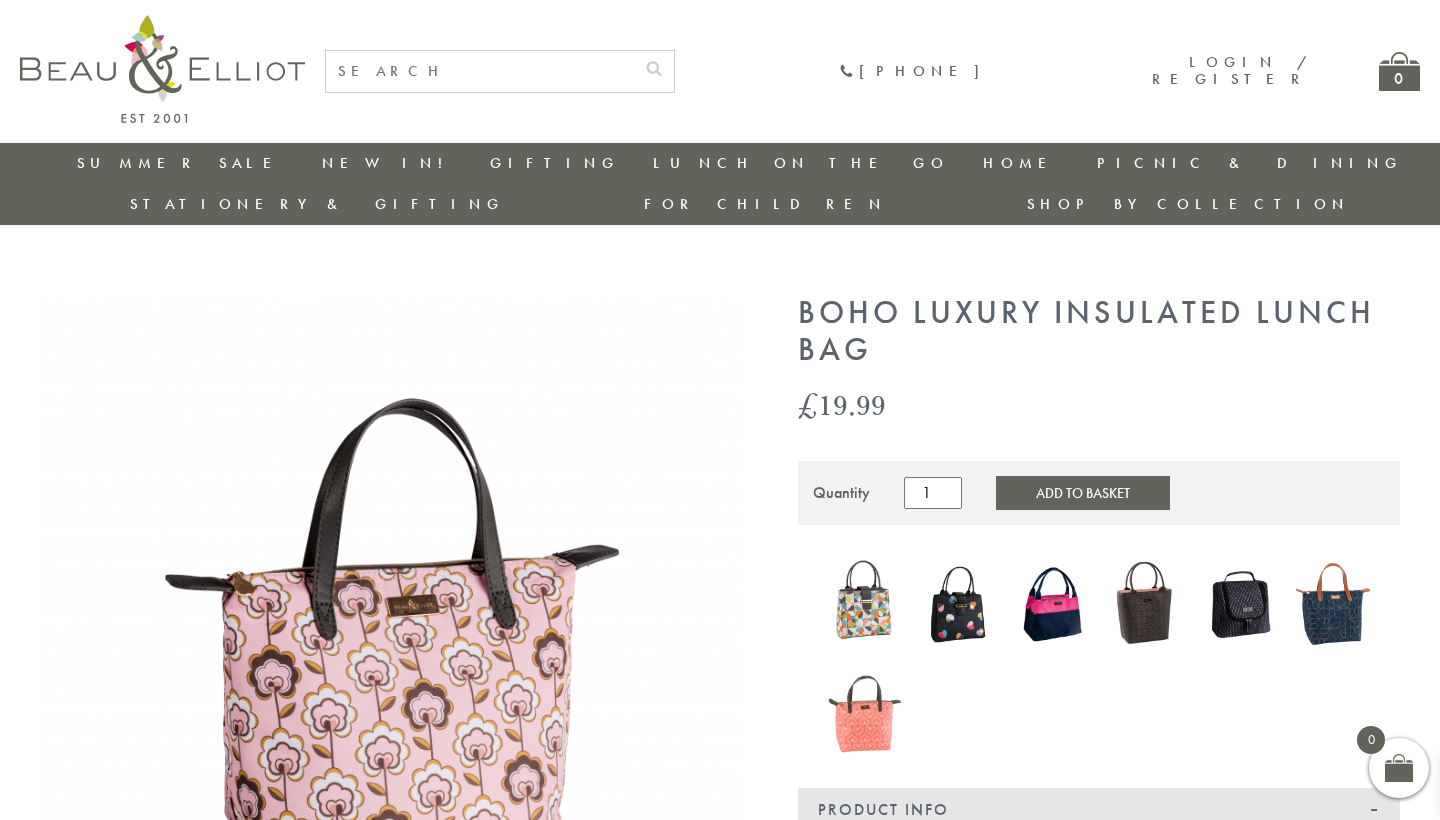 scroll, scrollTop: 0, scrollLeft: 0, axis: both 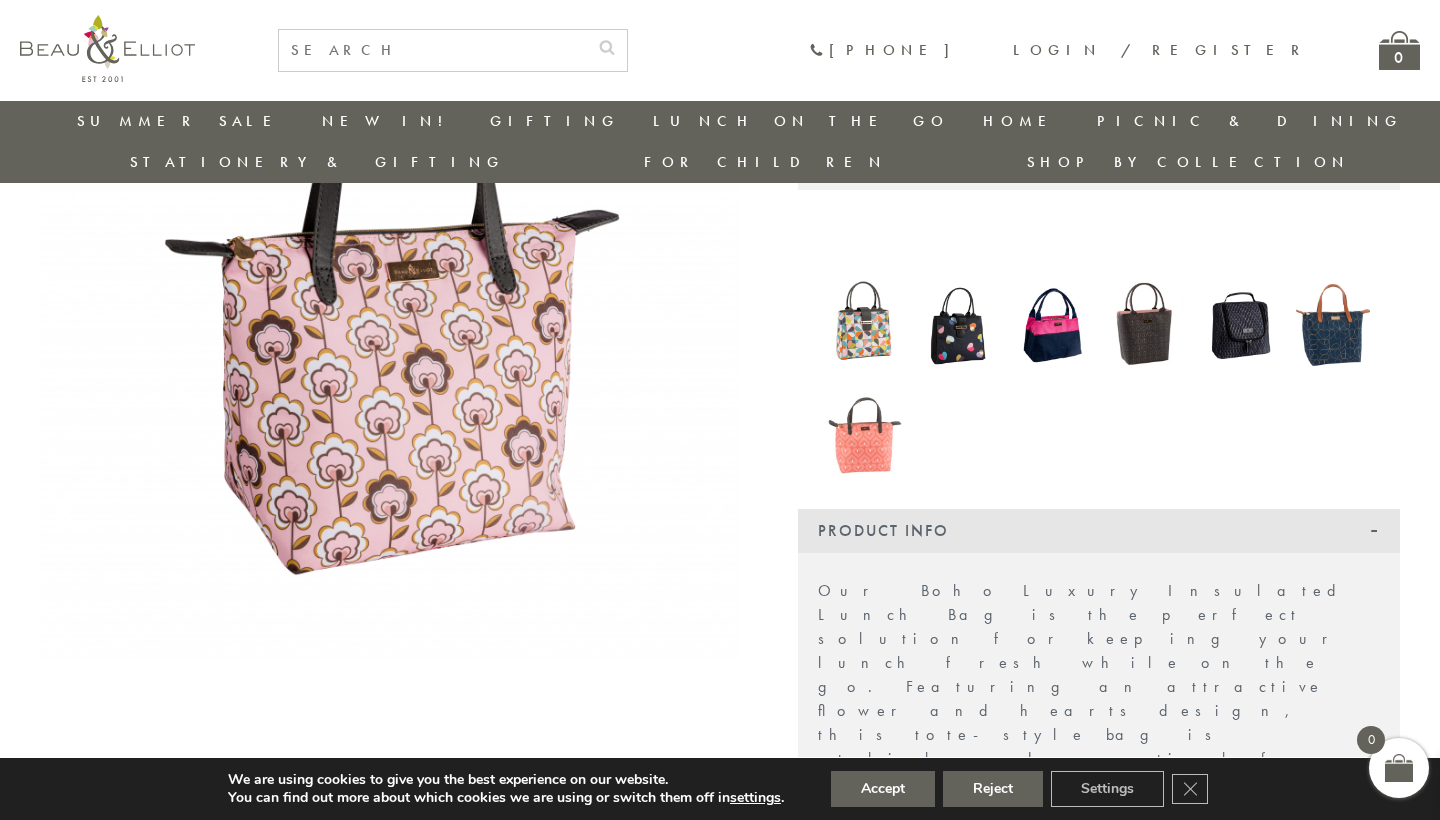 click at bounding box center (1333, 325) 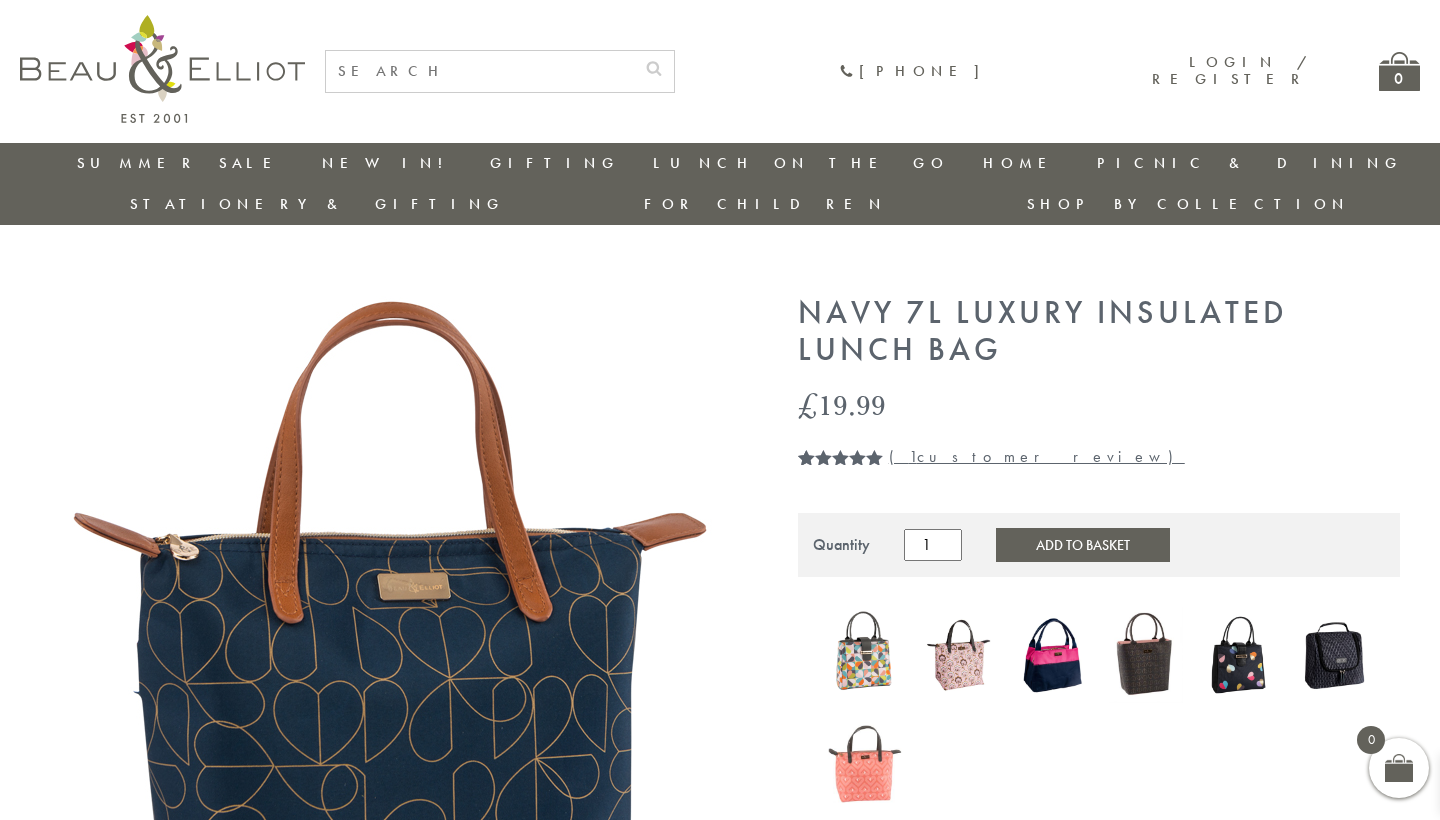 scroll, scrollTop: 0, scrollLeft: 0, axis: both 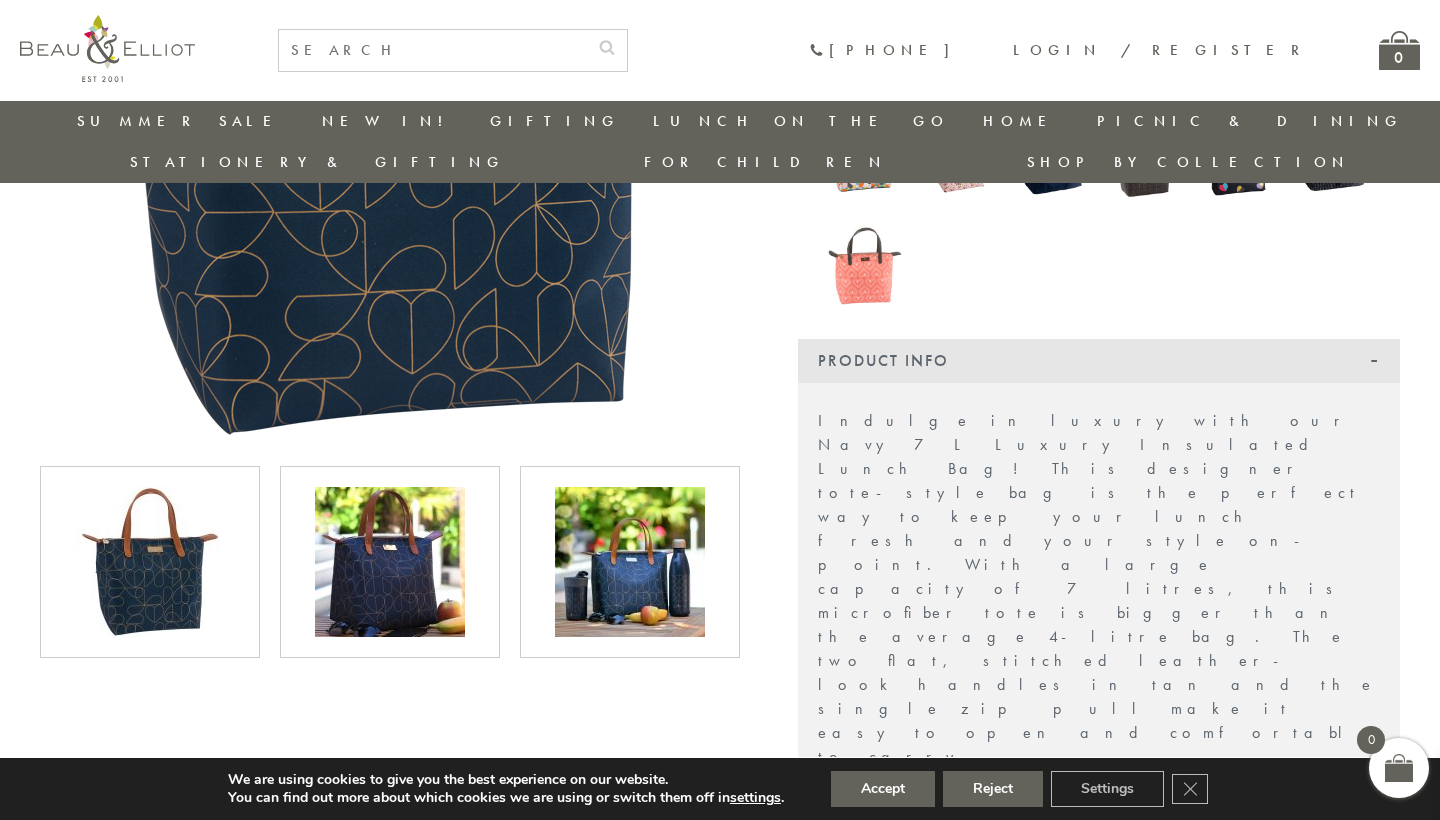 click at bounding box center [150, 562] 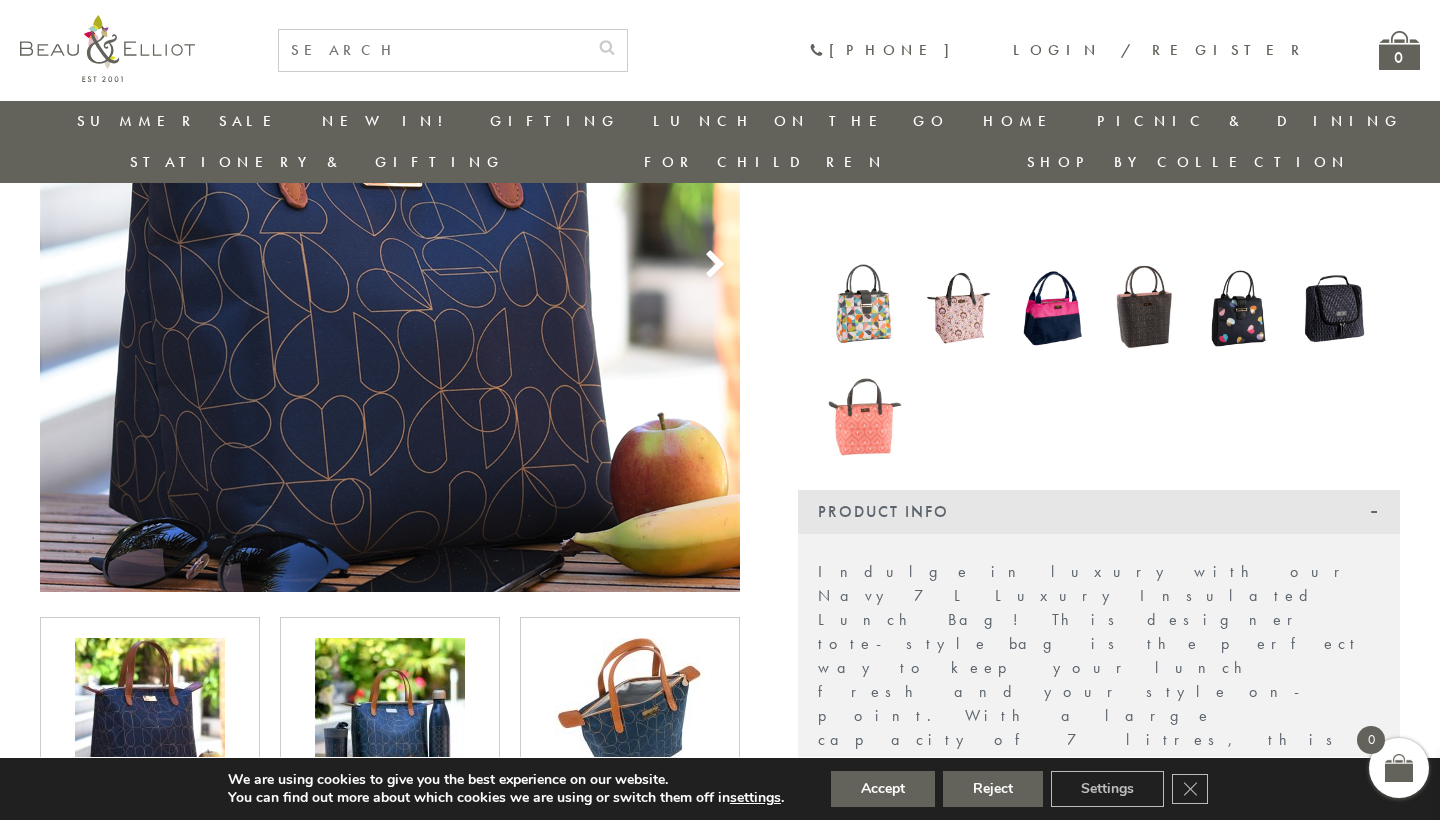 scroll, scrollTop: 438, scrollLeft: 2, axis: both 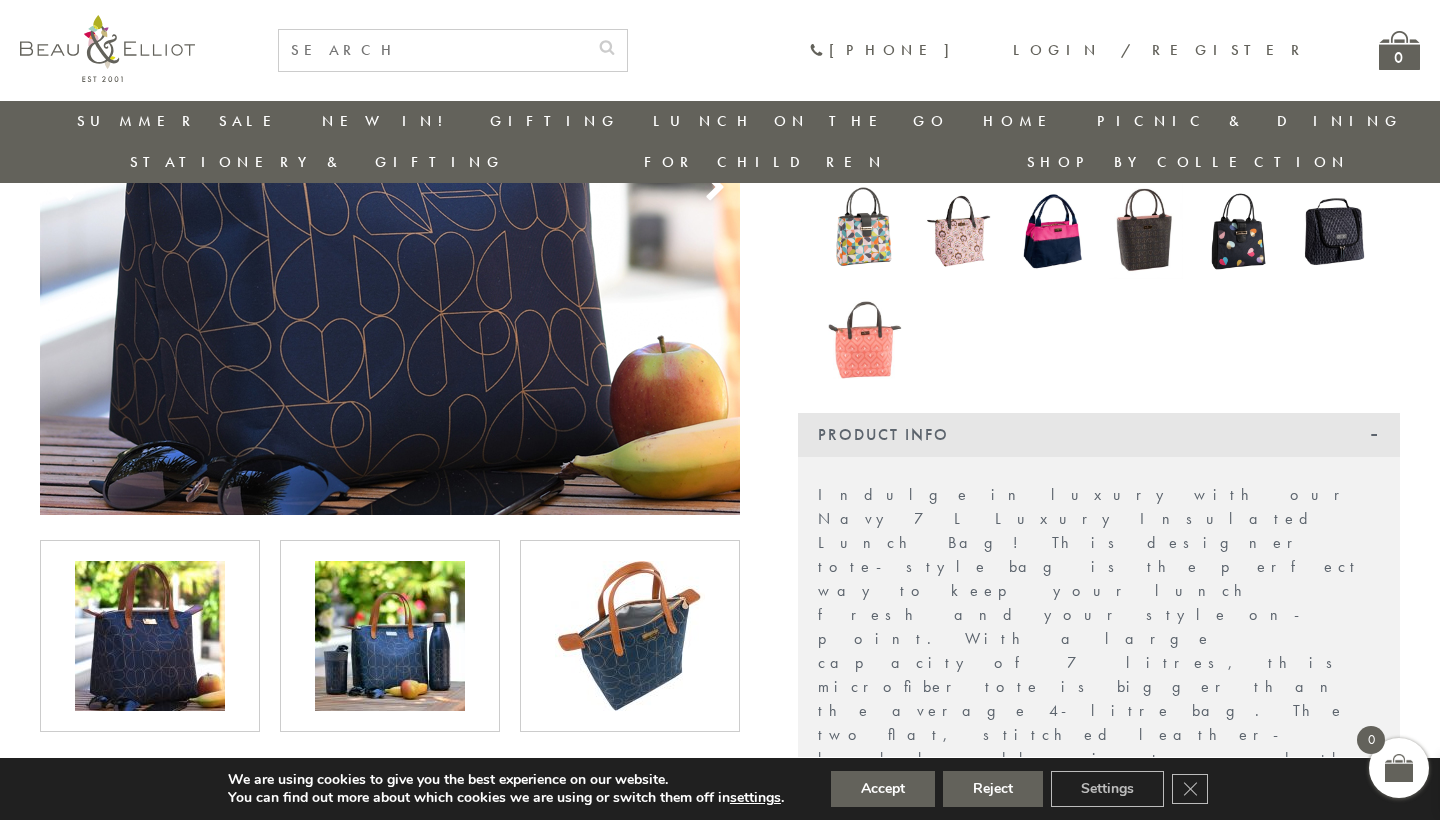 click at bounding box center [150, 636] 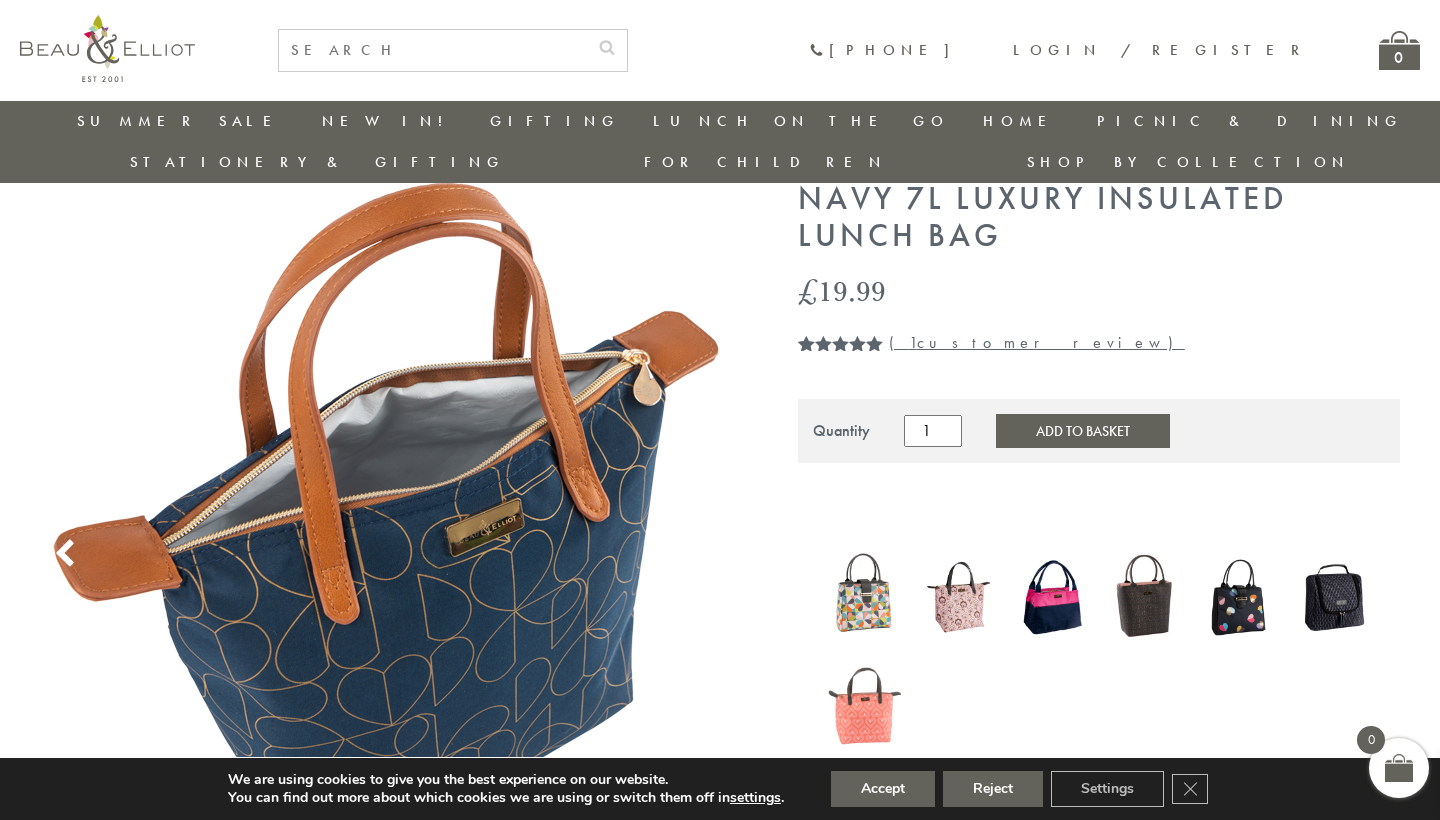 scroll, scrollTop: 110, scrollLeft: 2, axis: both 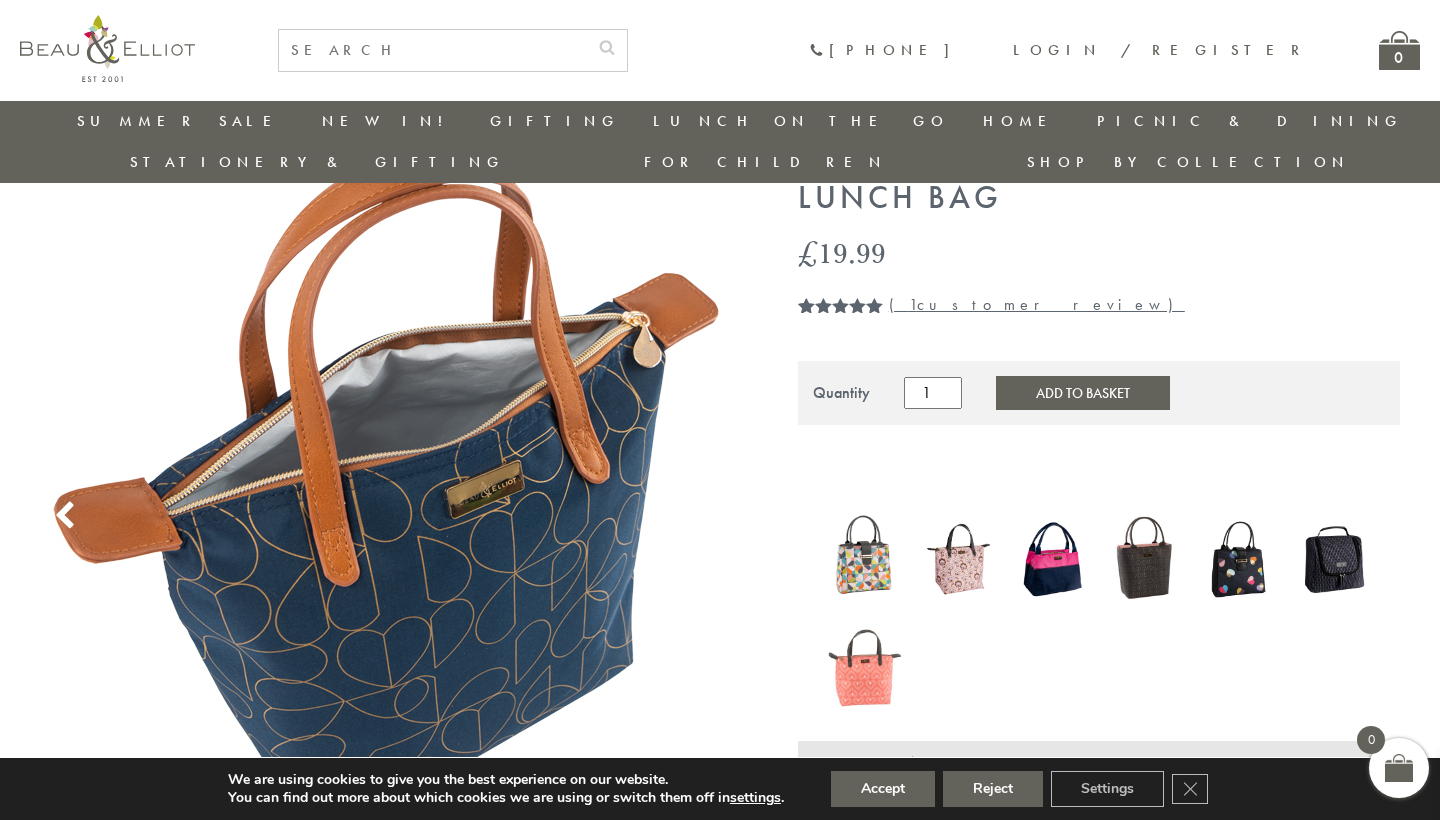 click at bounding box center (1053, 559) 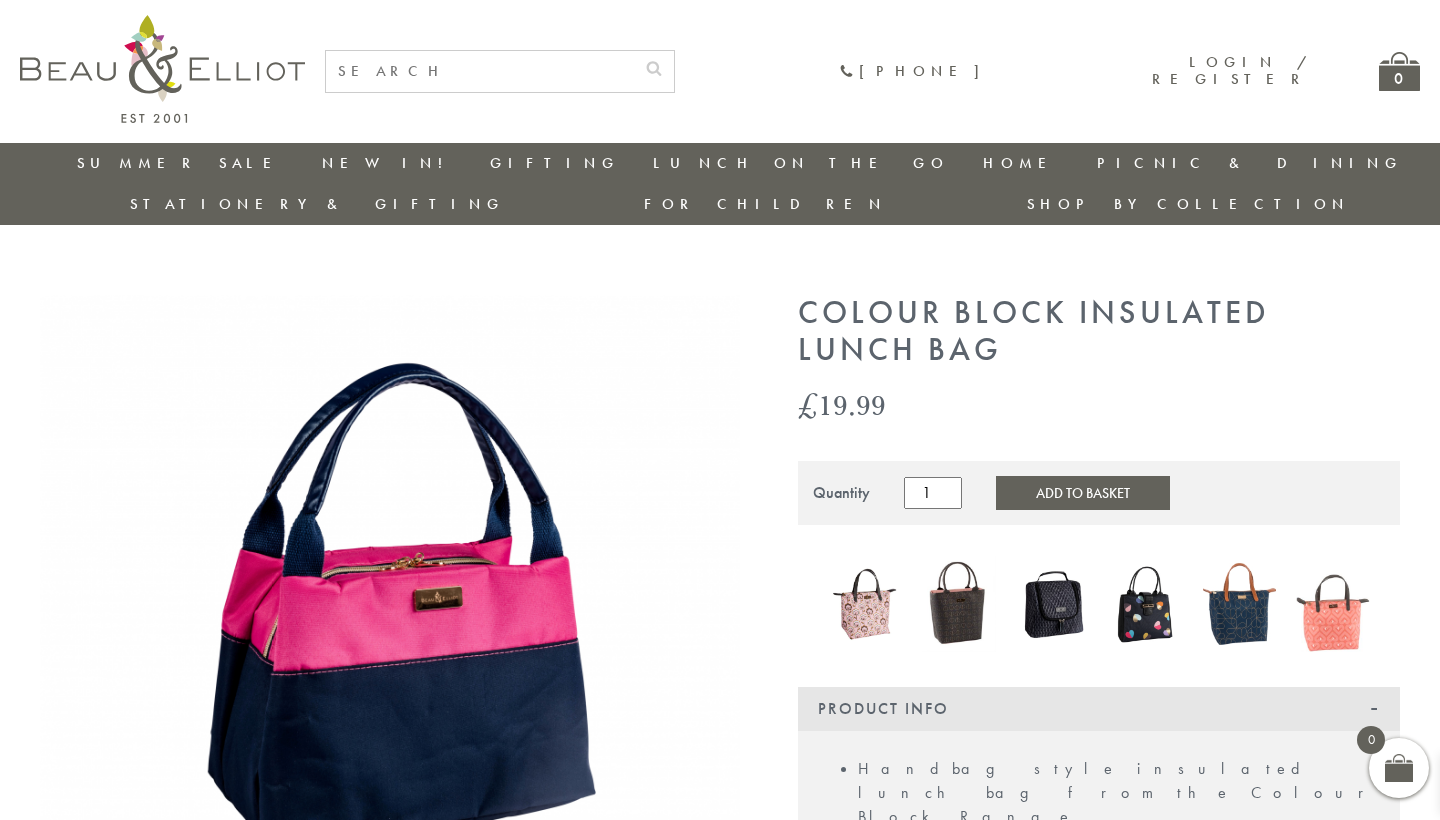 scroll, scrollTop: 0, scrollLeft: 0, axis: both 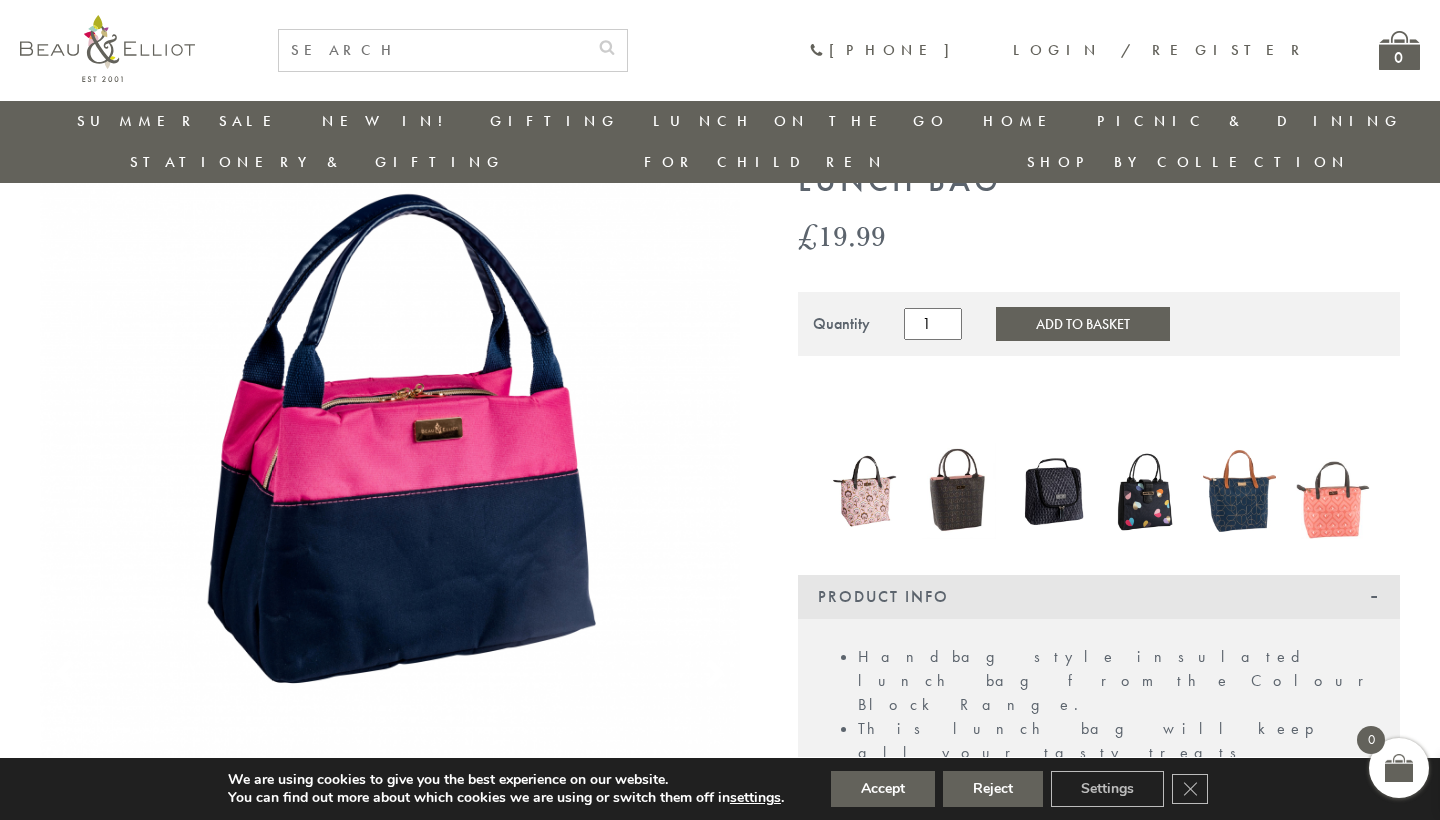 click at bounding box center (959, 491) 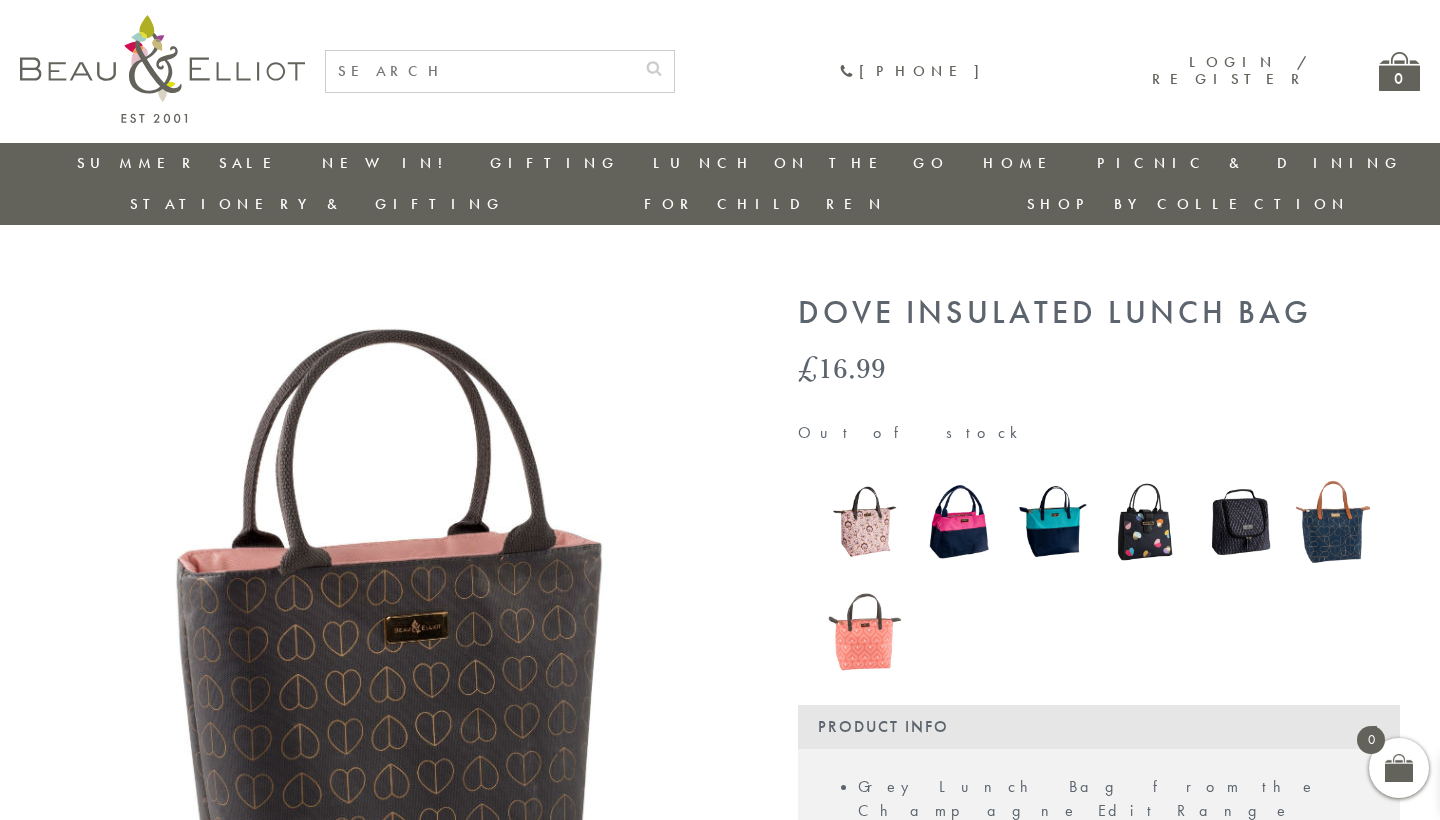 scroll, scrollTop: 0, scrollLeft: 0, axis: both 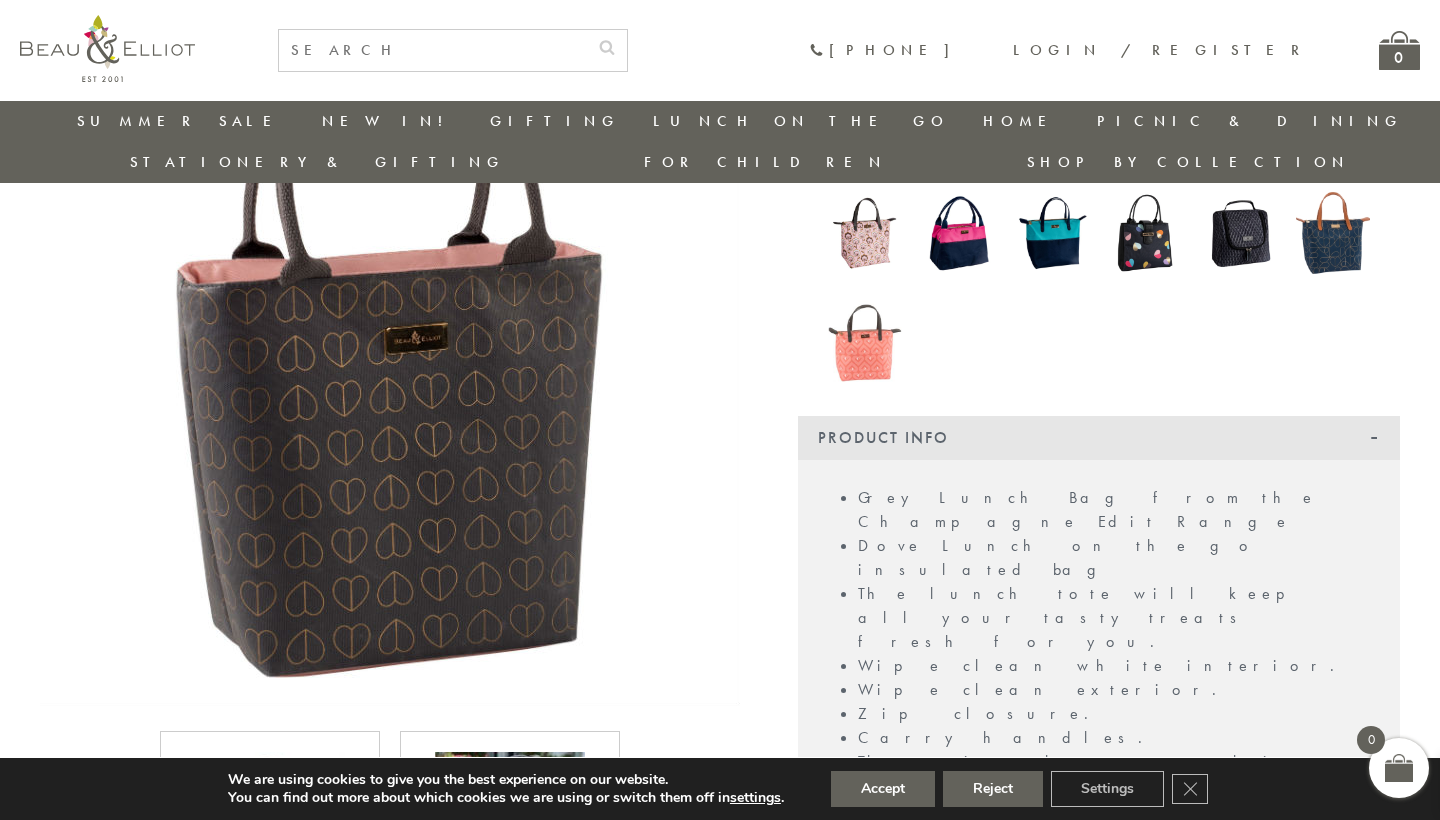 click at bounding box center [1333, 233] 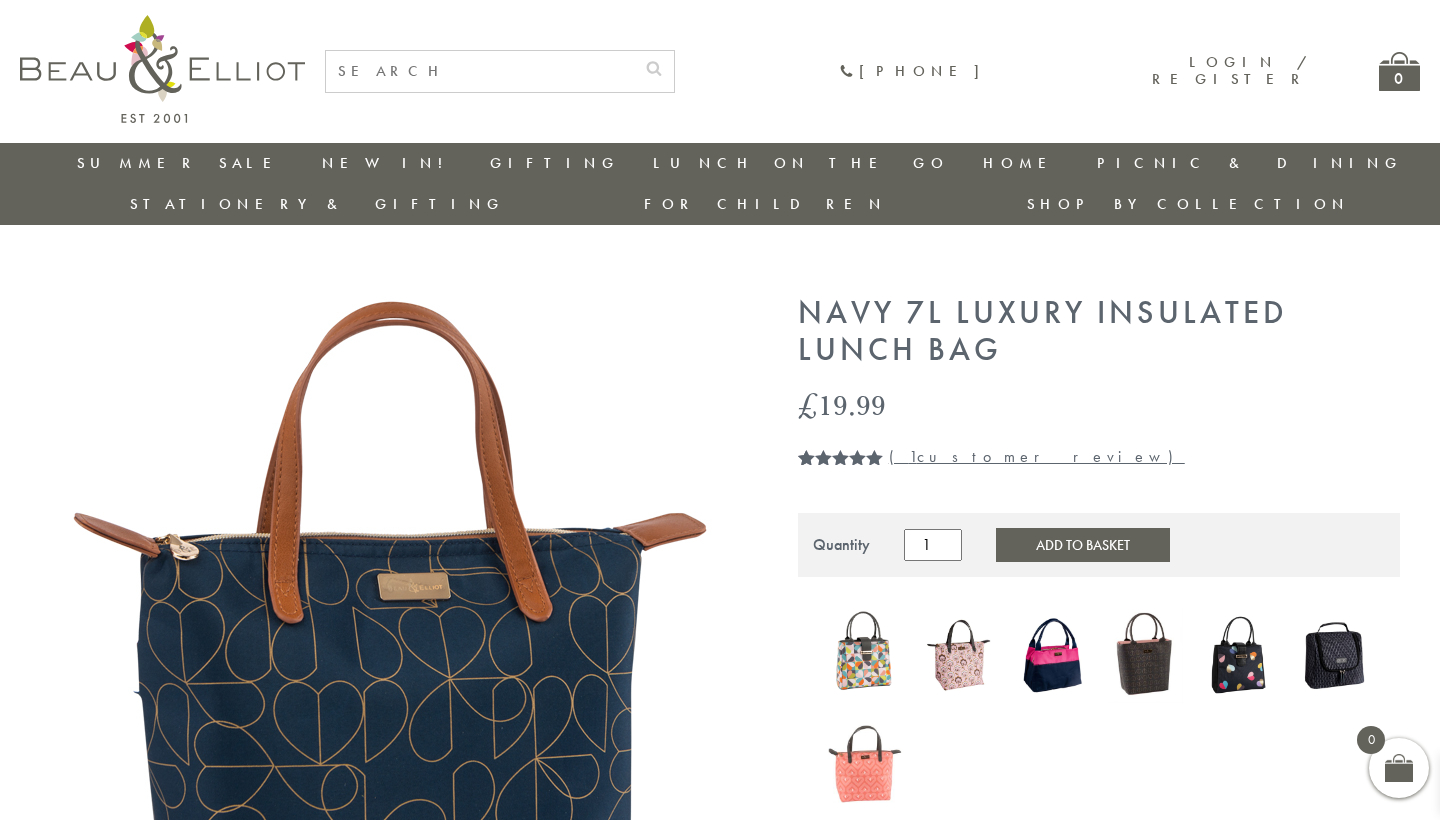 scroll, scrollTop: 0, scrollLeft: 0, axis: both 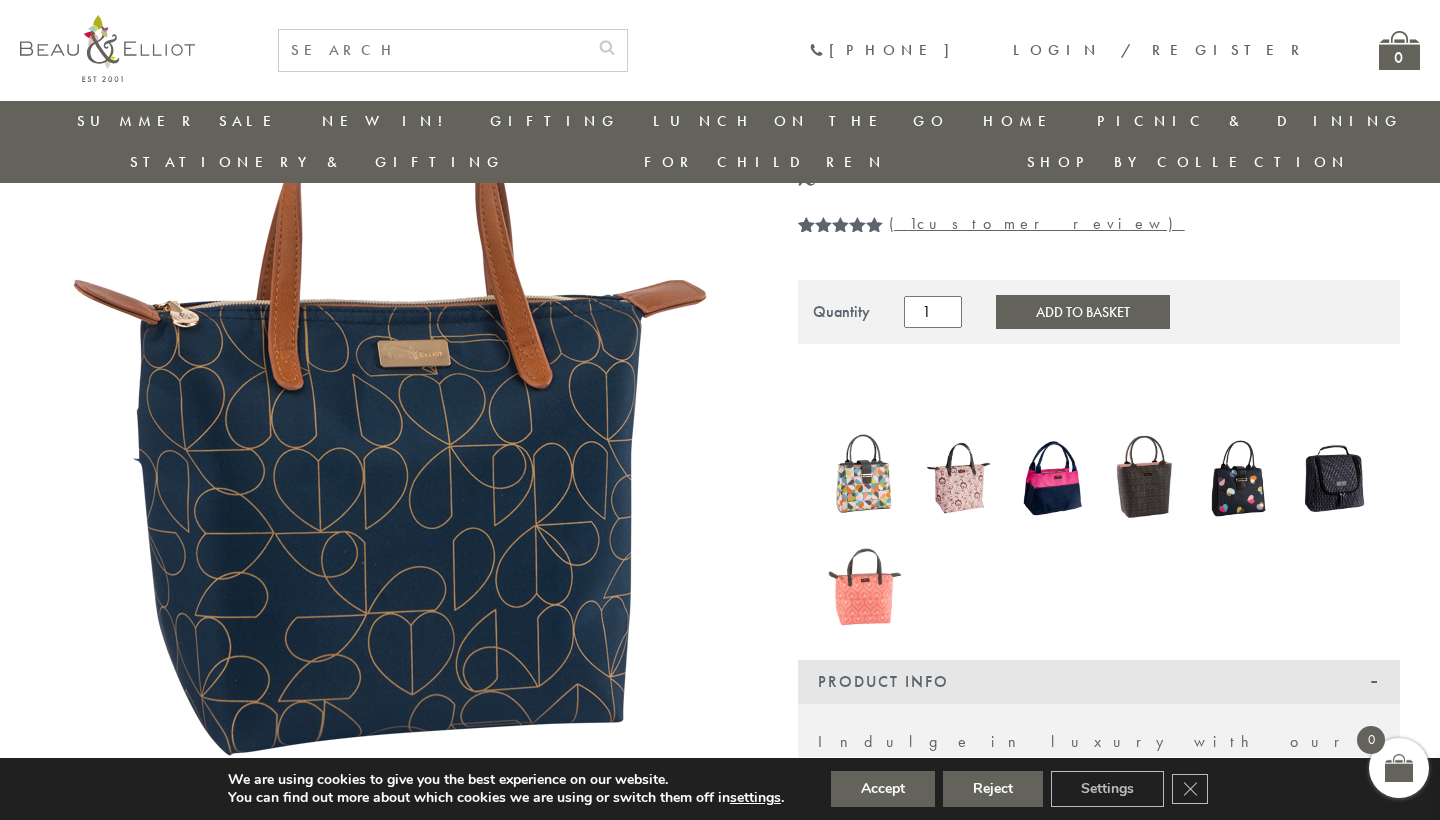 click at bounding box center [390, 412] 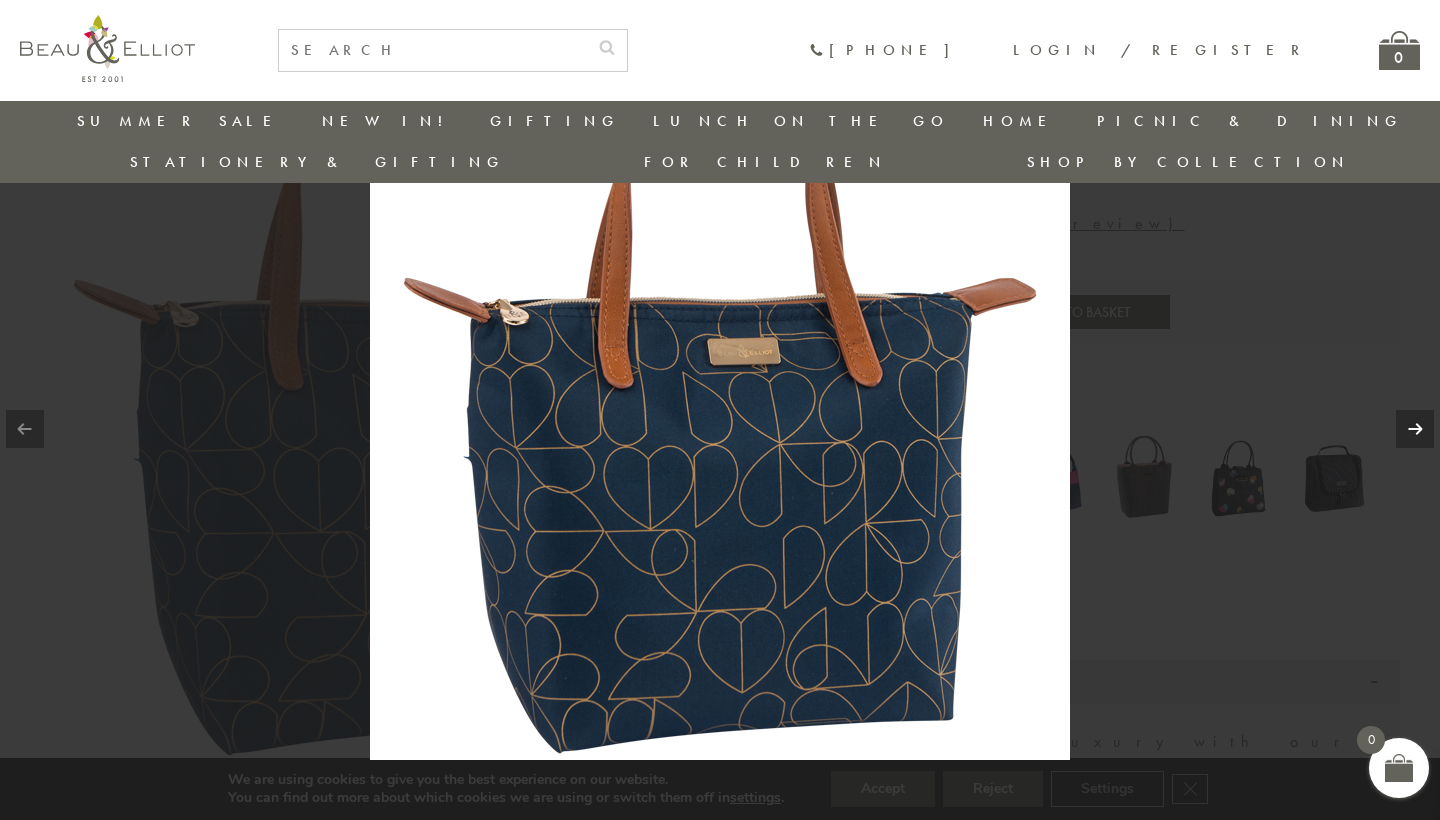 click at bounding box center [1415, 429] 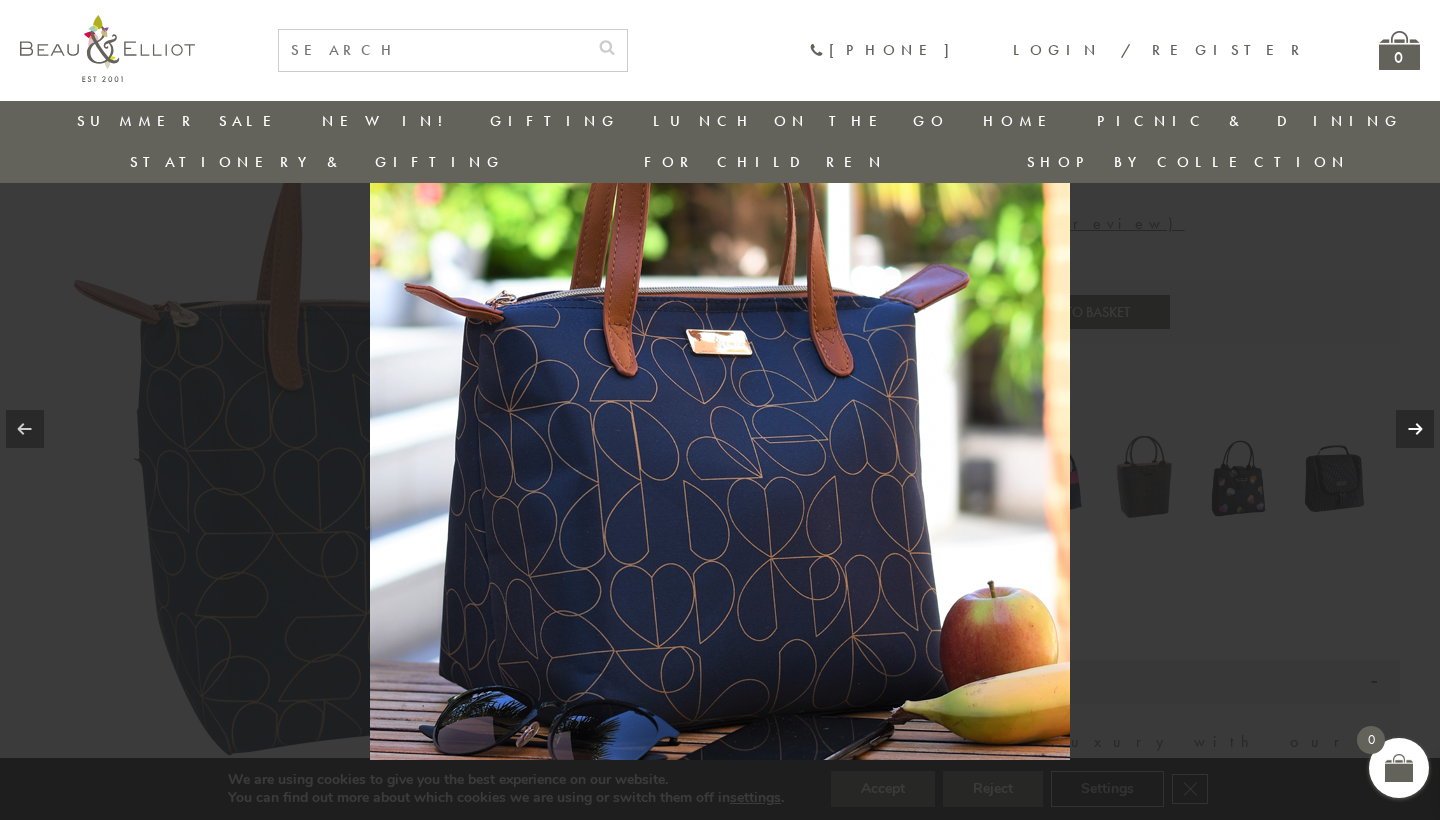 click at bounding box center [1415, 429] 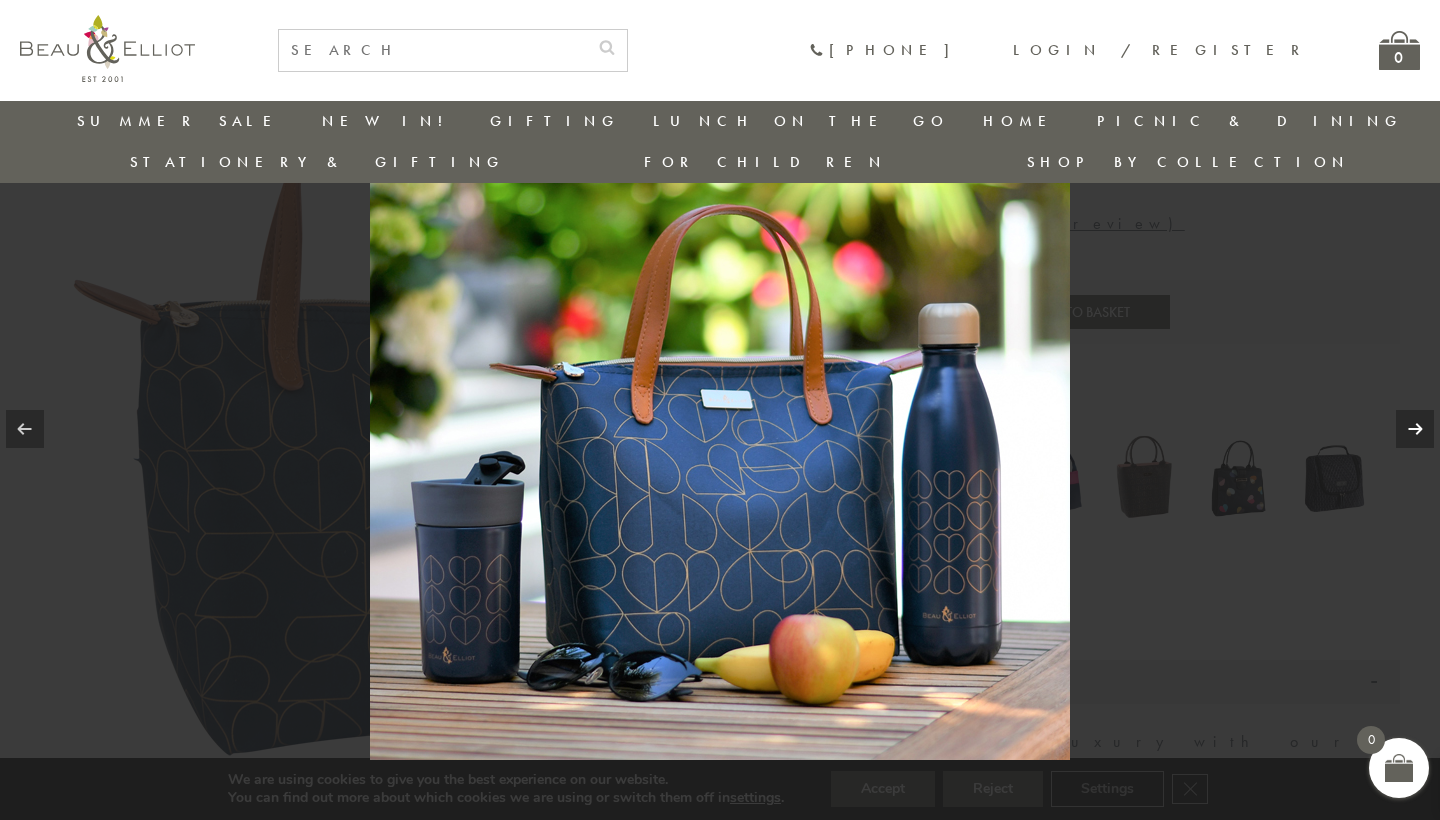 click at bounding box center (1415, 429) 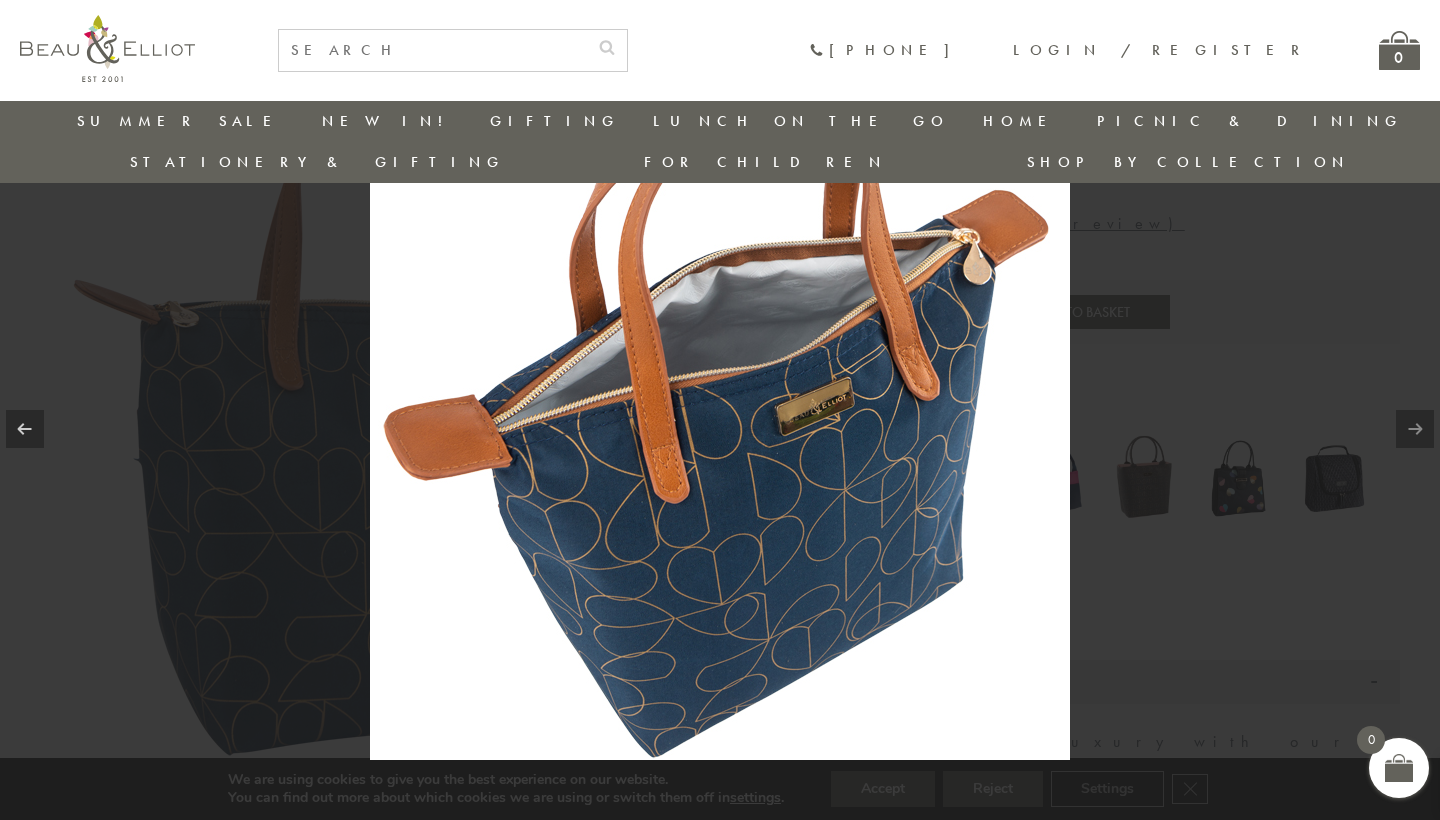 click at bounding box center (1415, 429) 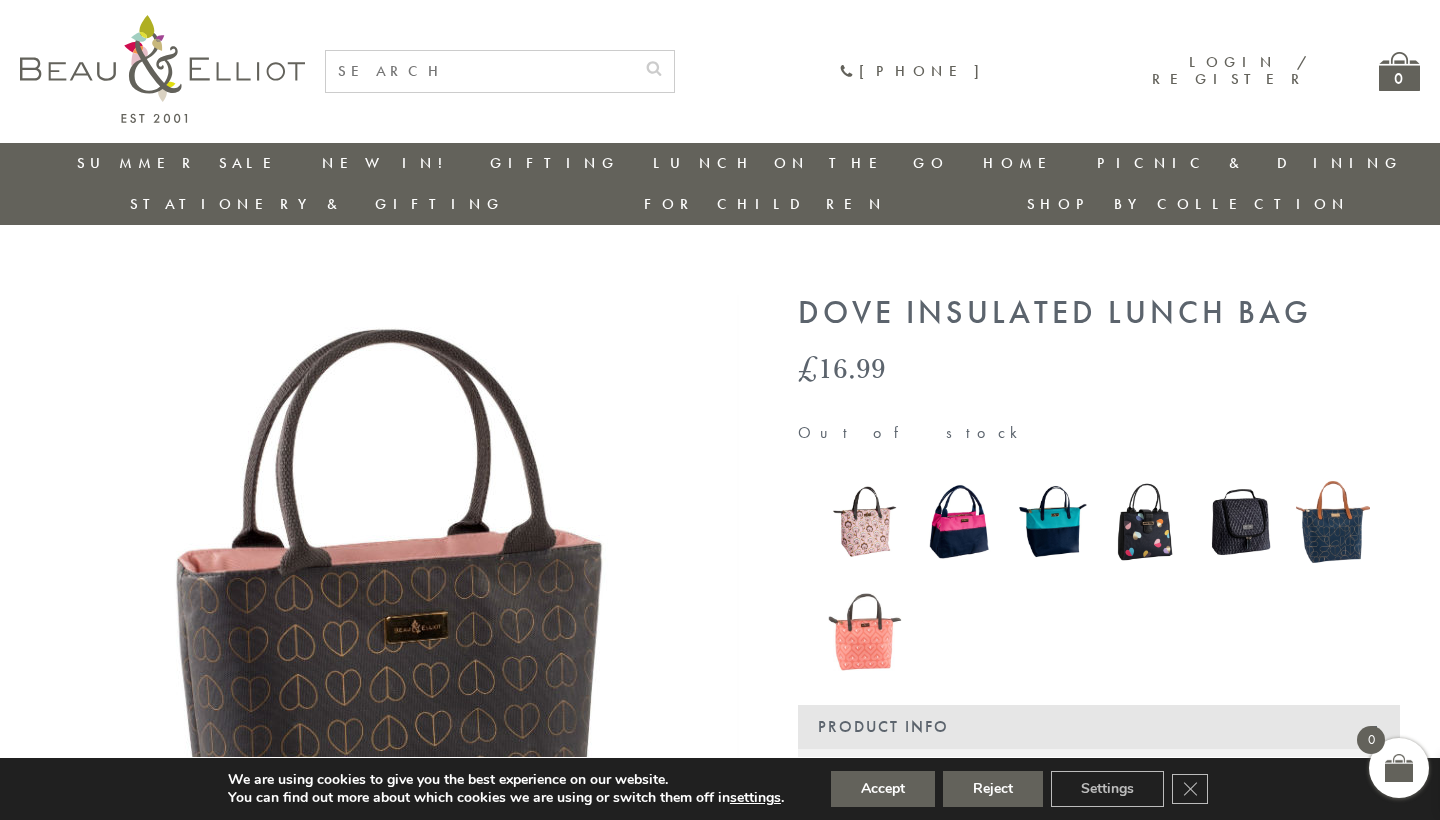 scroll, scrollTop: 0, scrollLeft: 0, axis: both 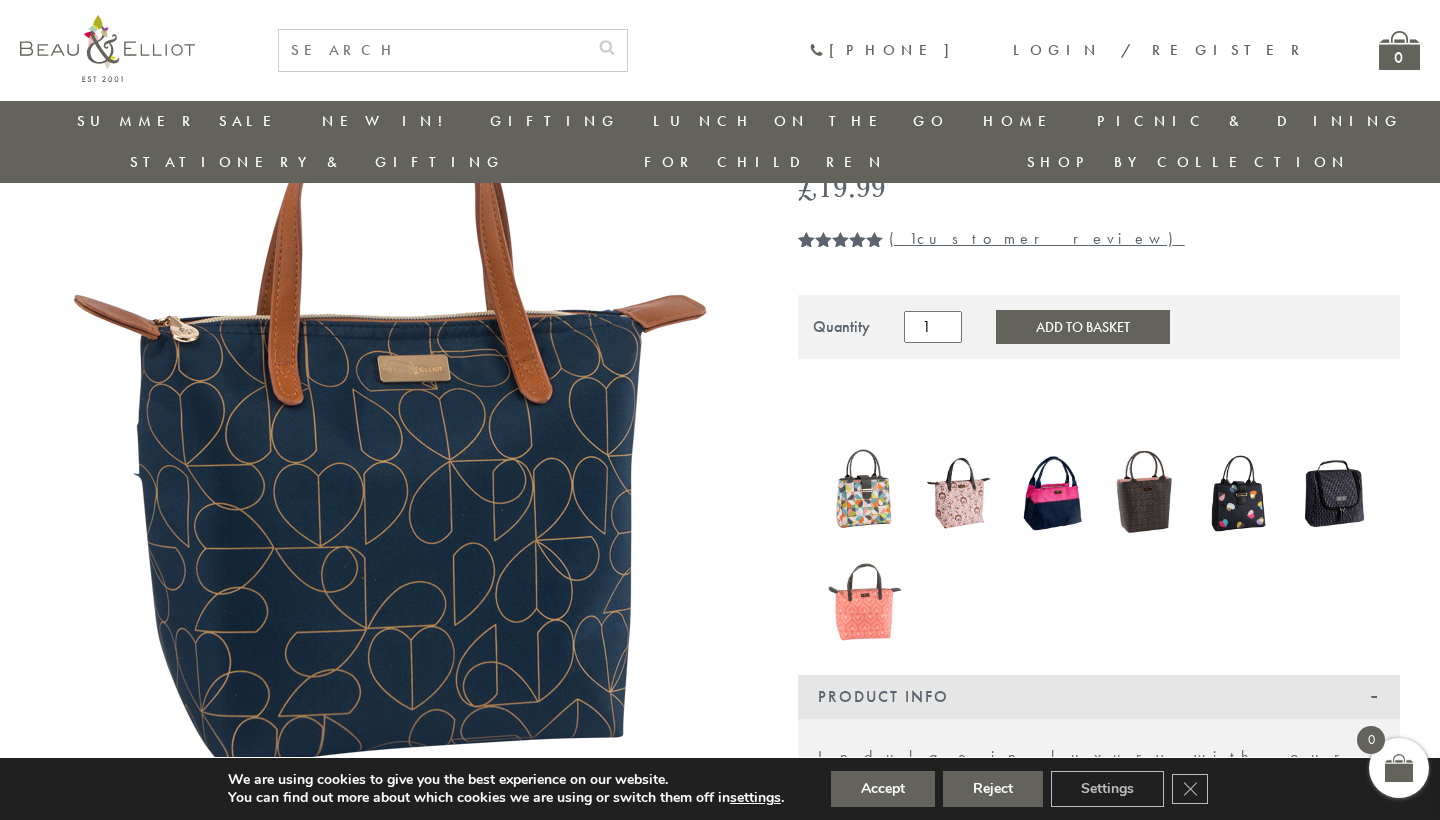 click at bounding box center [1146, 493] 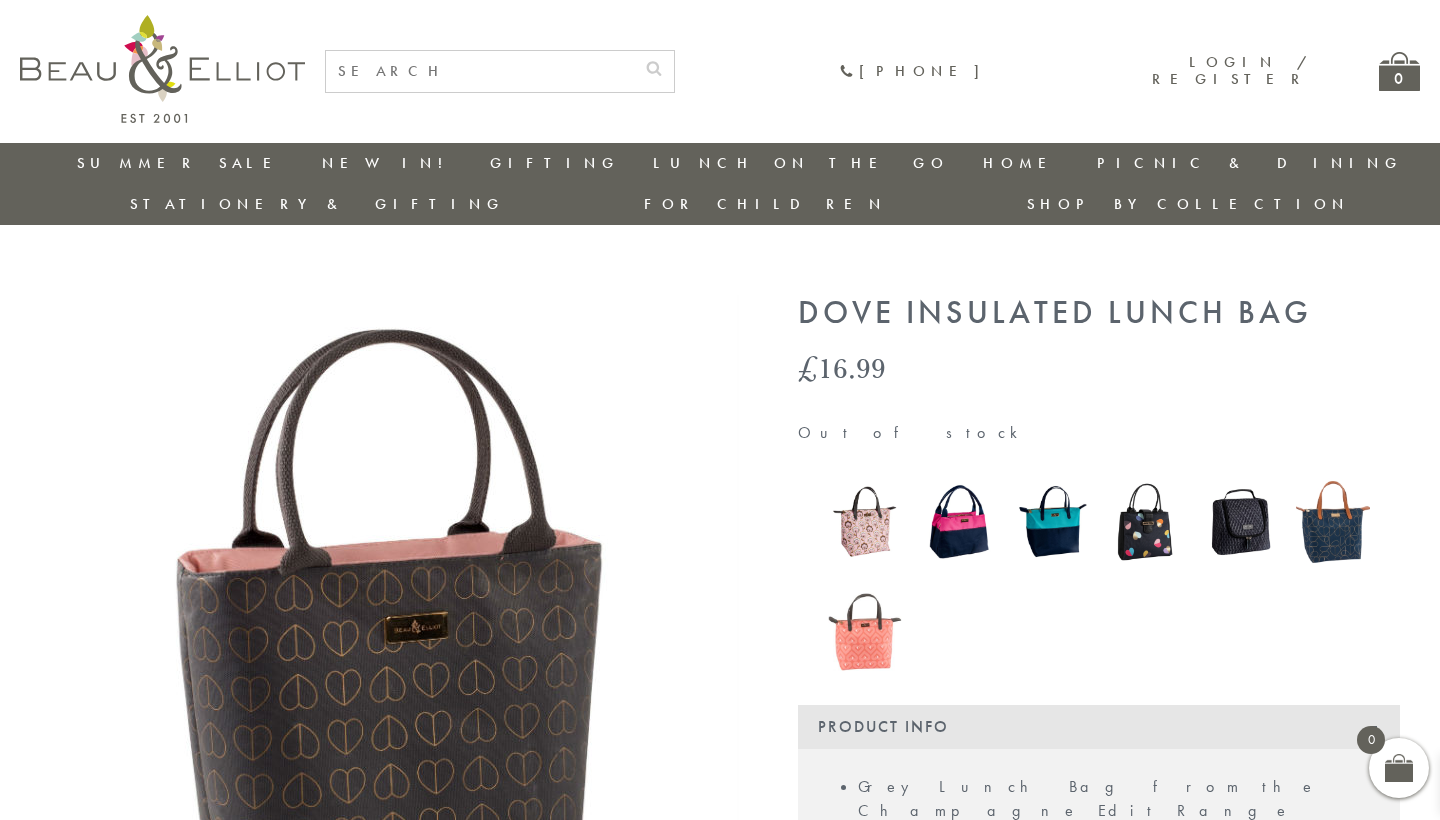 scroll, scrollTop: 0, scrollLeft: 0, axis: both 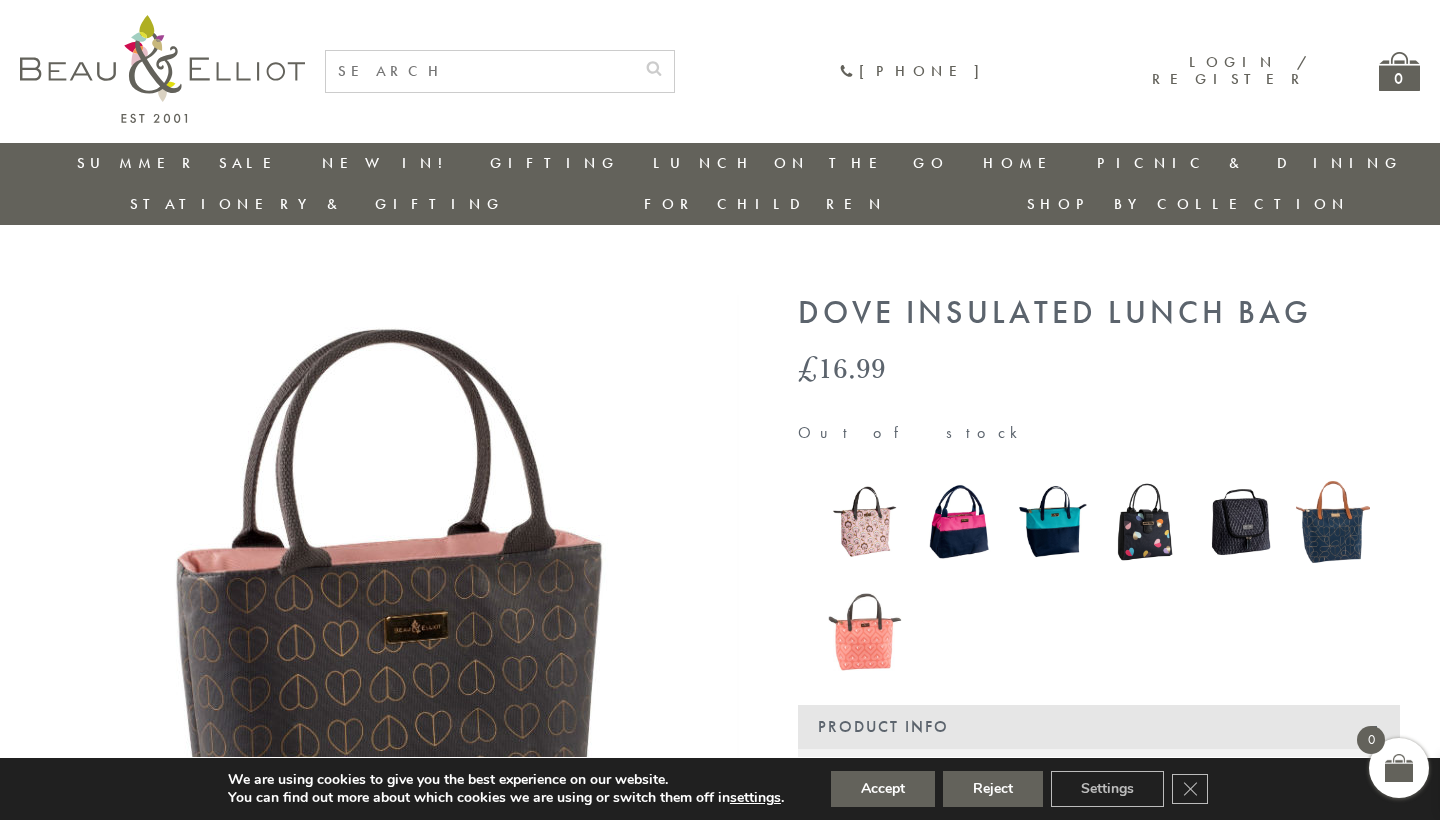 click at bounding box center (1333, 522) 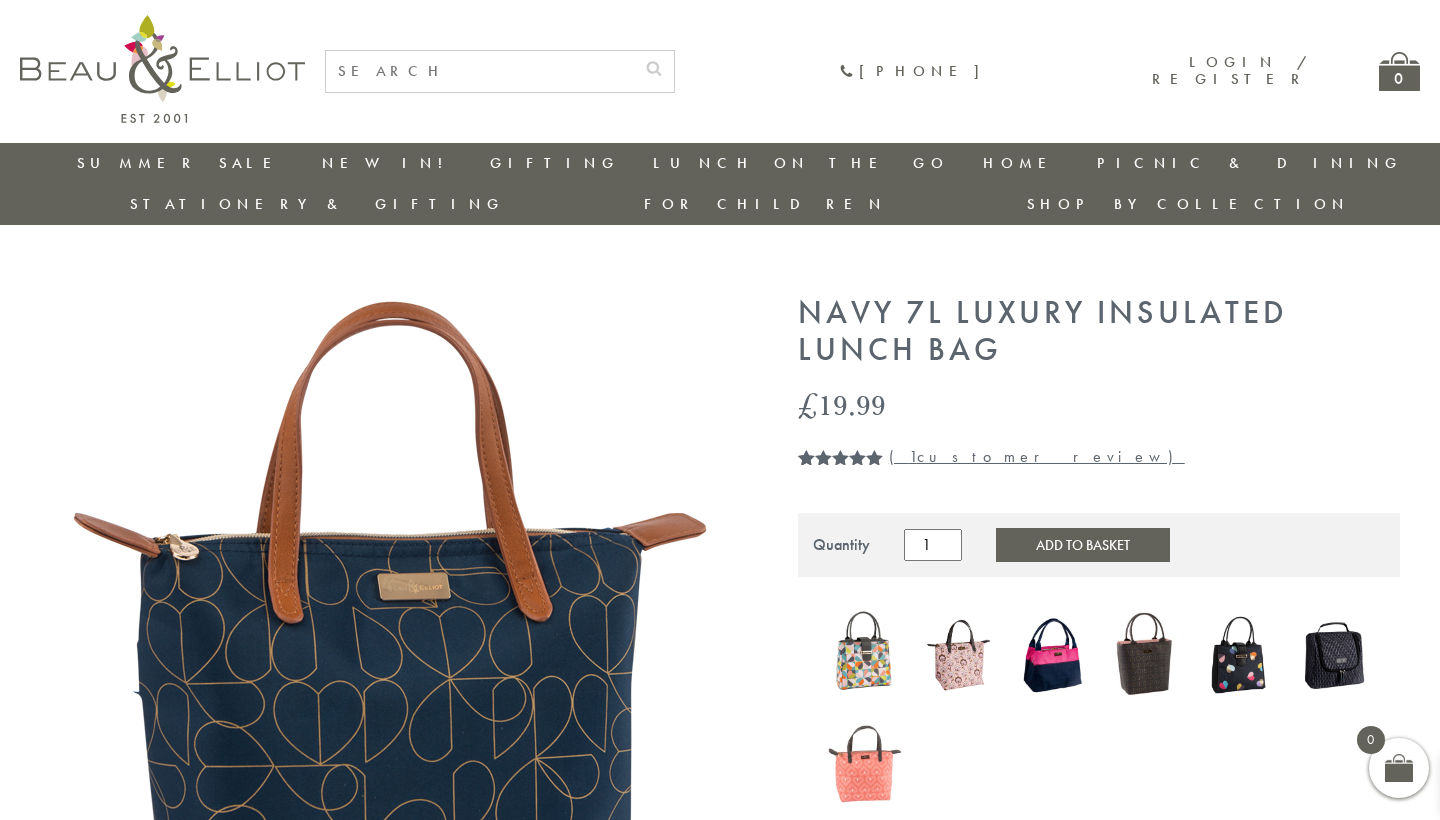 scroll, scrollTop: 0, scrollLeft: 0, axis: both 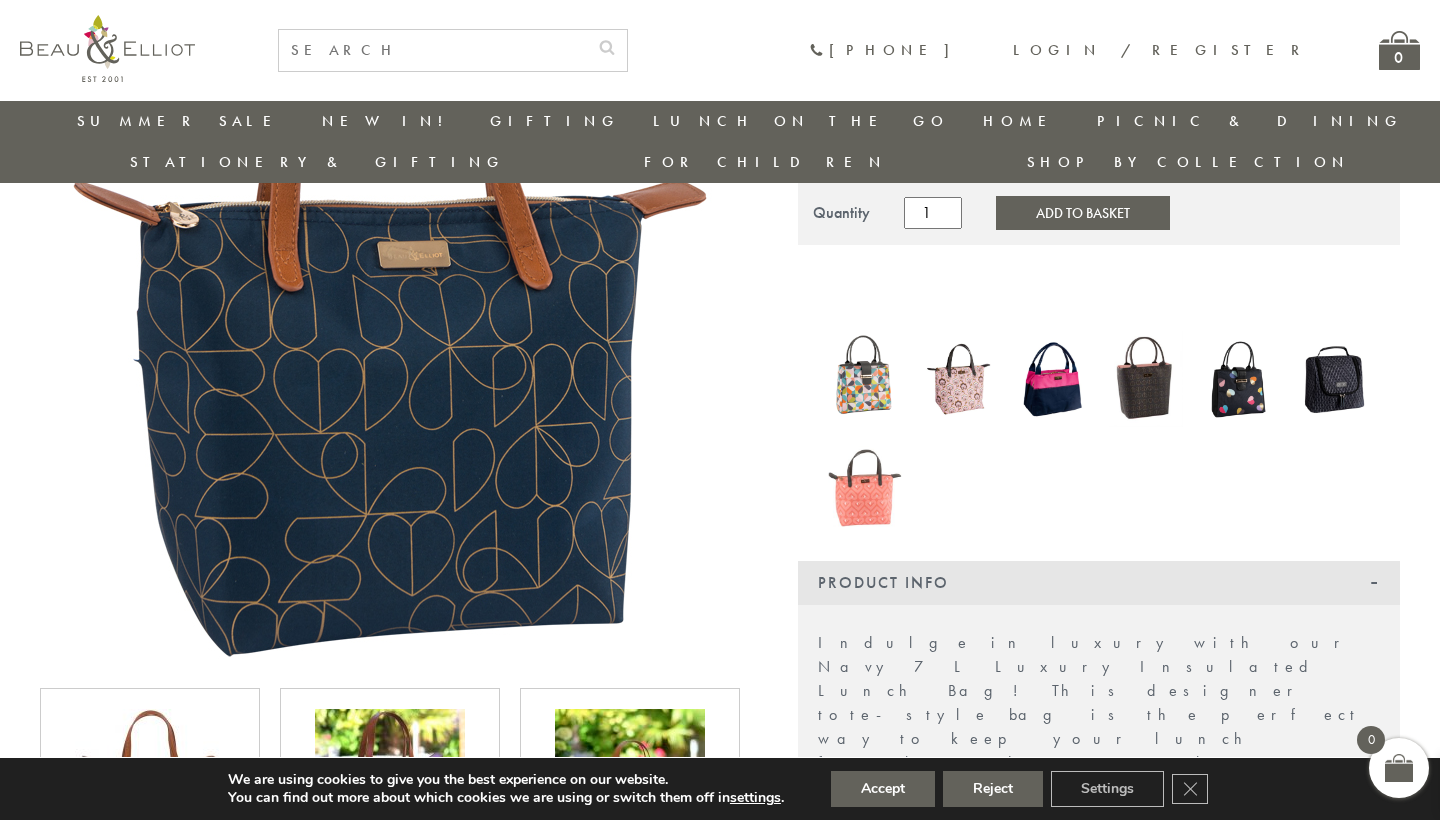 click at bounding box center (1146, 379) 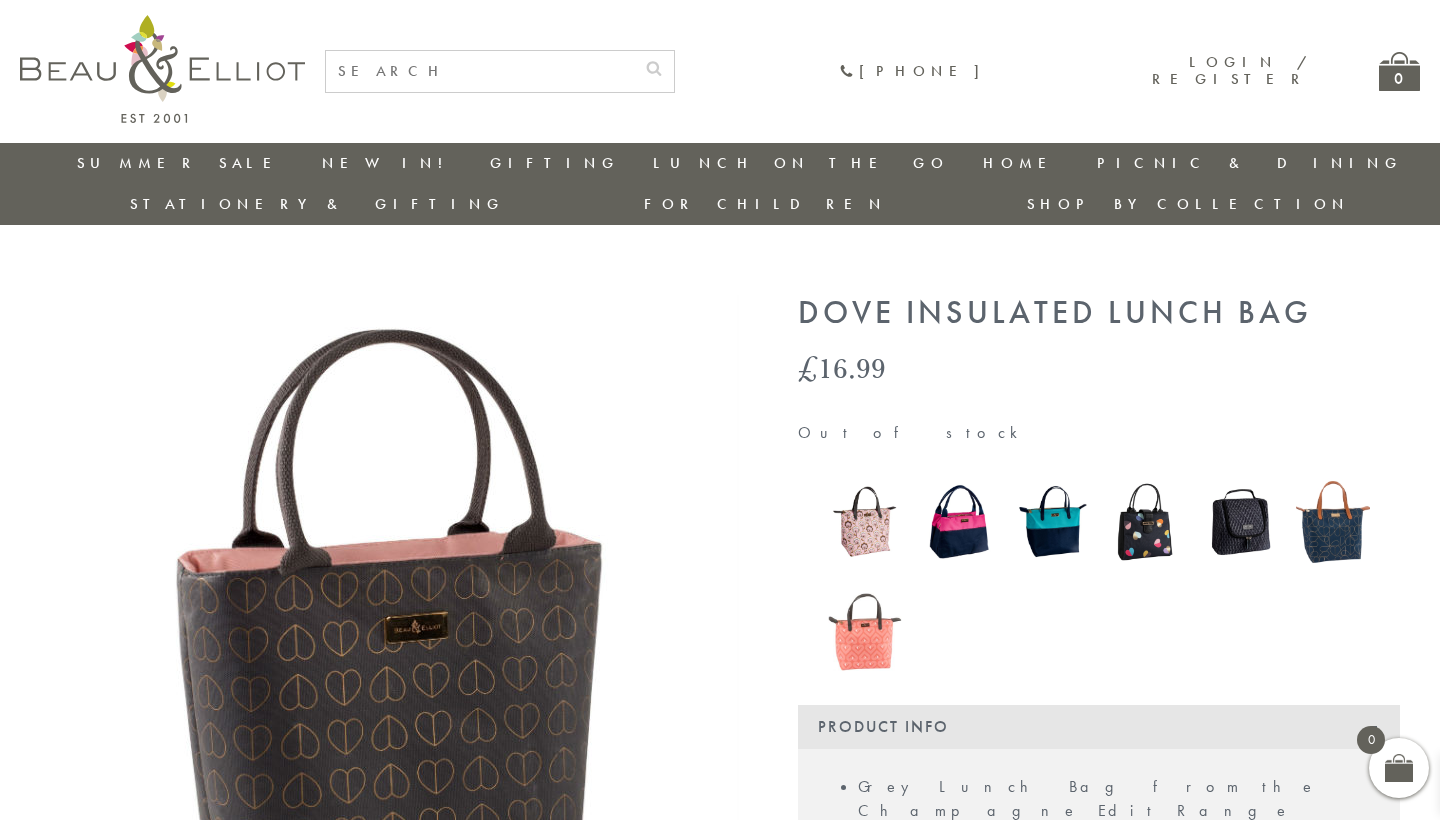 scroll, scrollTop: 0, scrollLeft: 0, axis: both 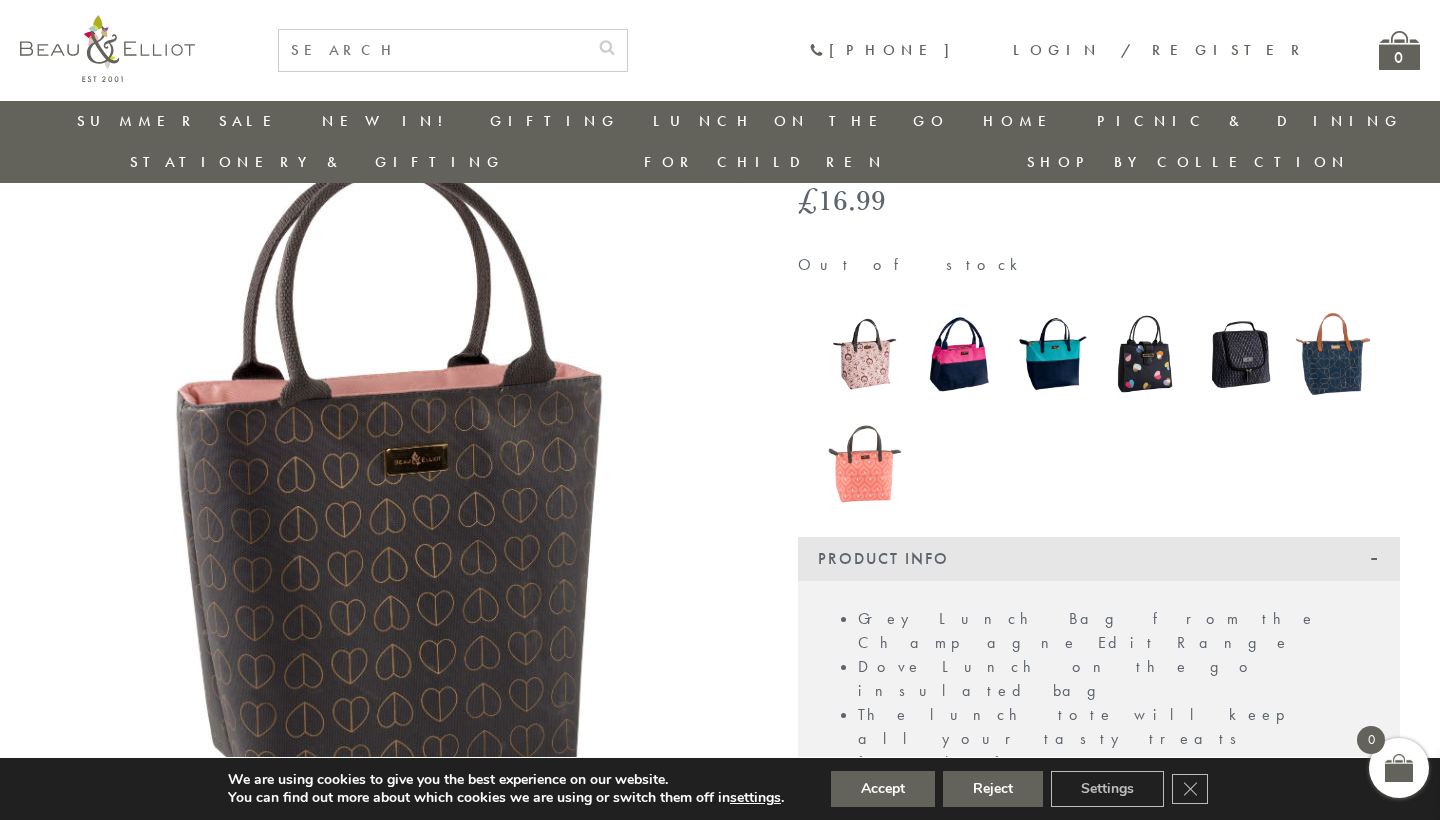 click at bounding box center [1333, 354] 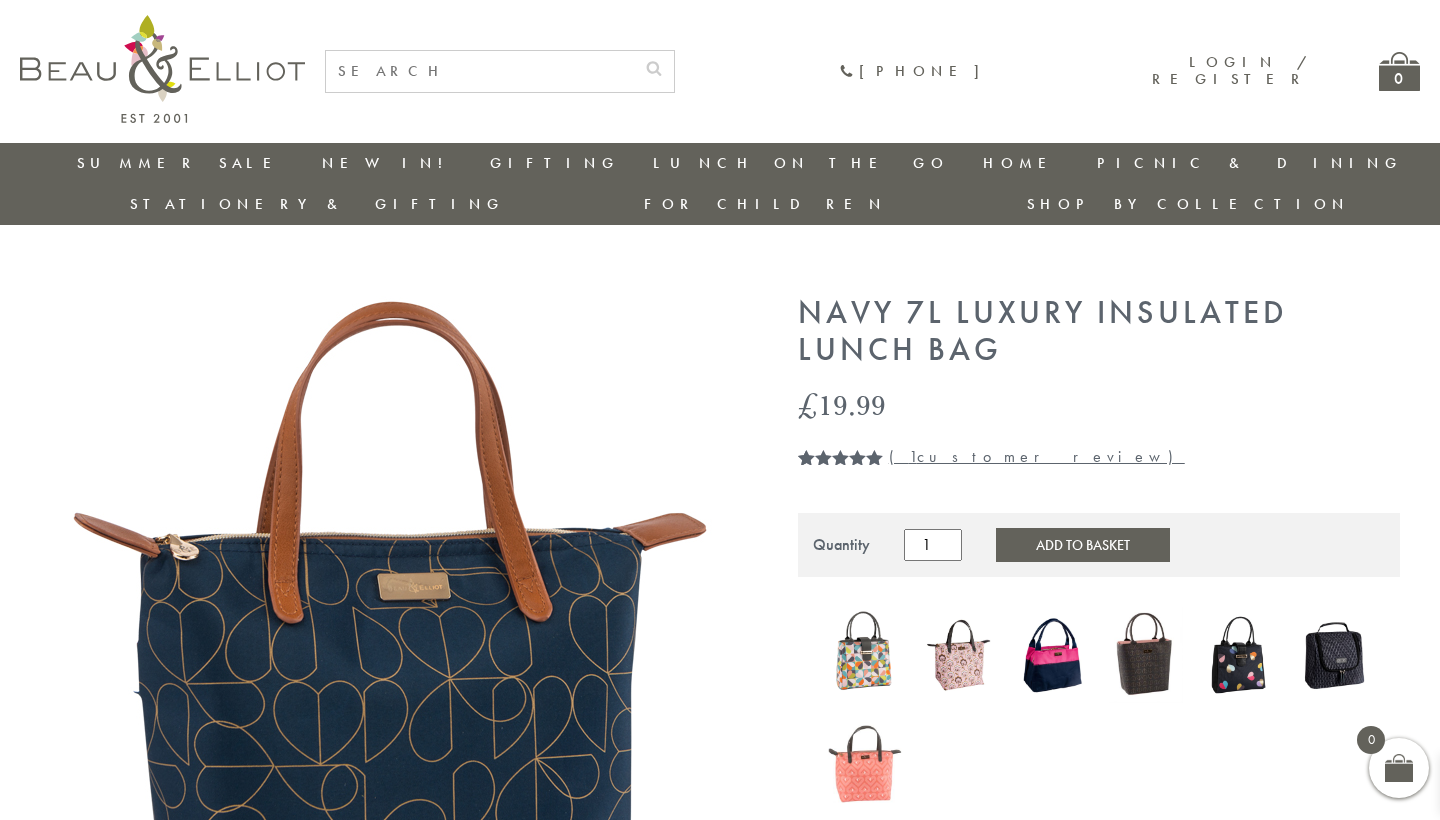 scroll, scrollTop: 0, scrollLeft: 0, axis: both 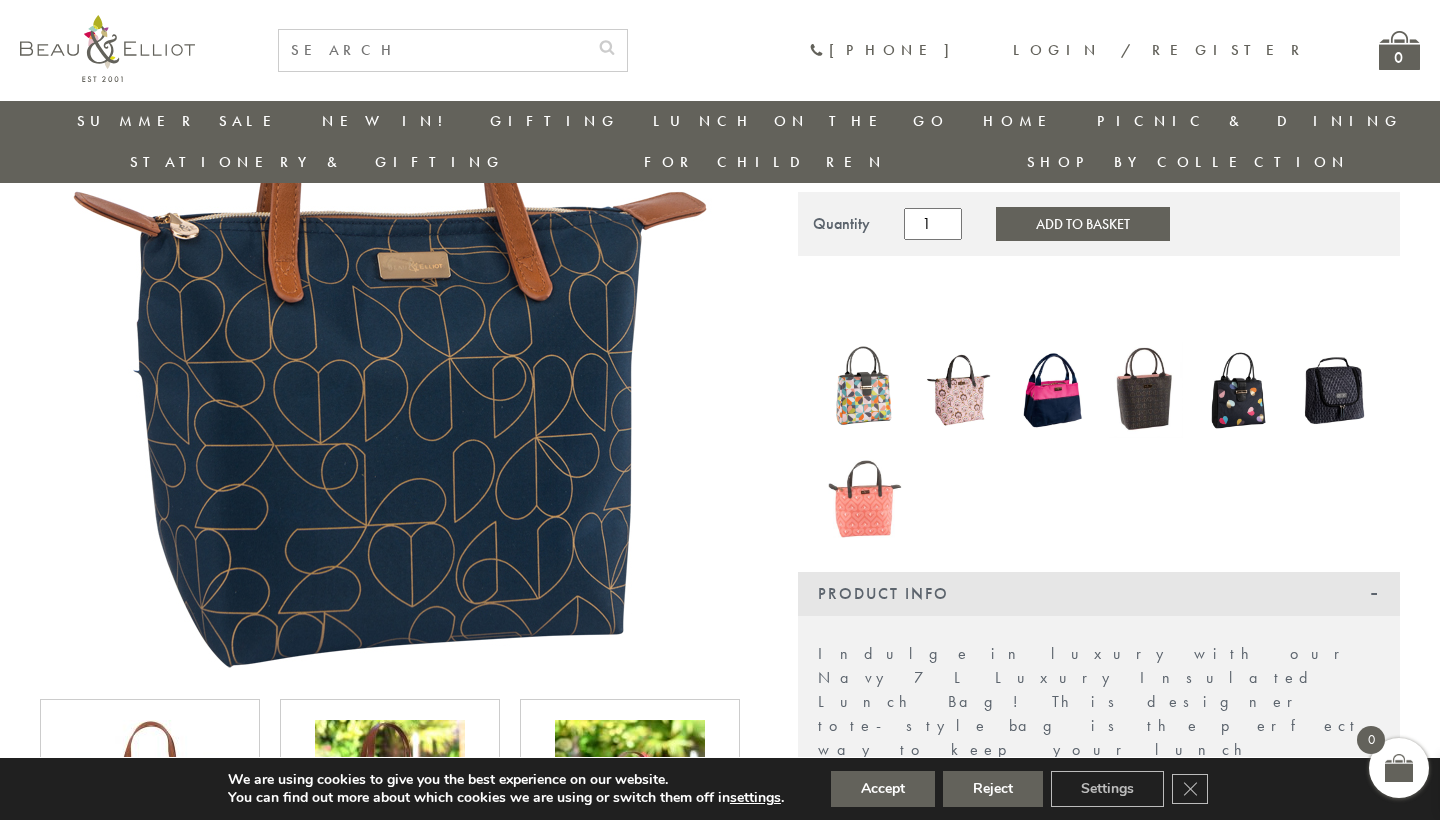 click at bounding box center (1146, 390) 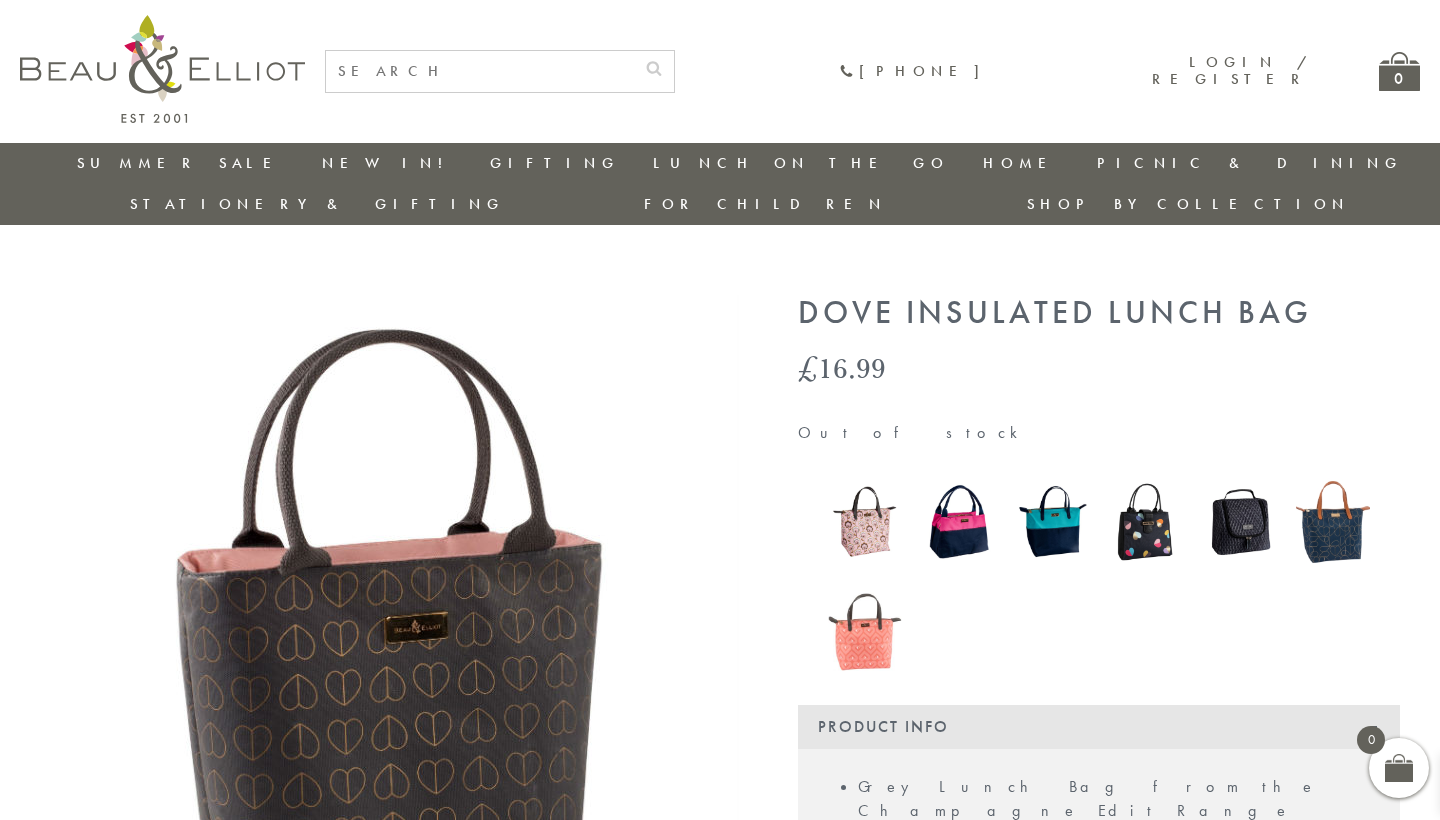 scroll, scrollTop: 0, scrollLeft: 0, axis: both 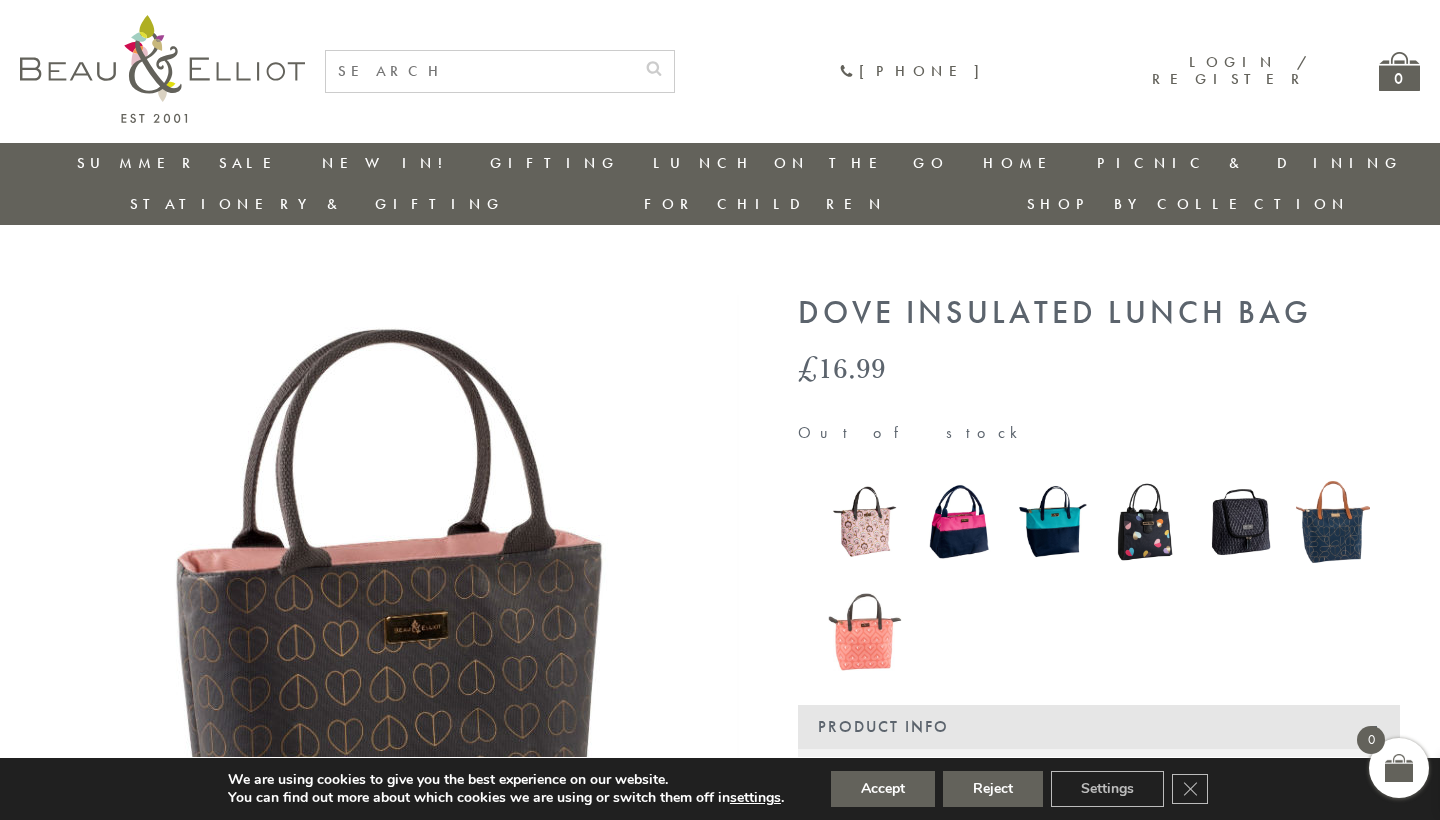 click at bounding box center [1333, 522] 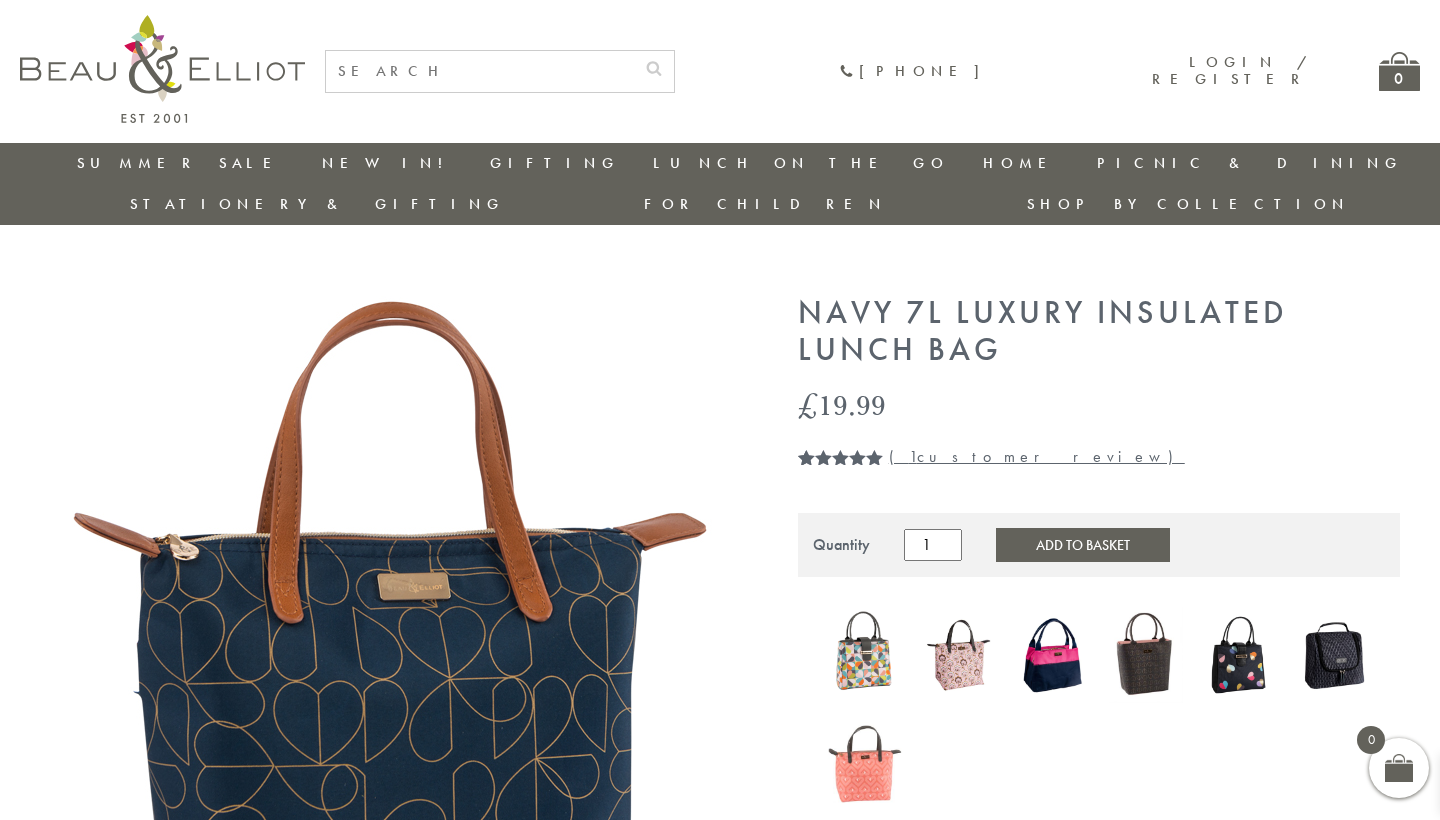 scroll, scrollTop: 0, scrollLeft: 0, axis: both 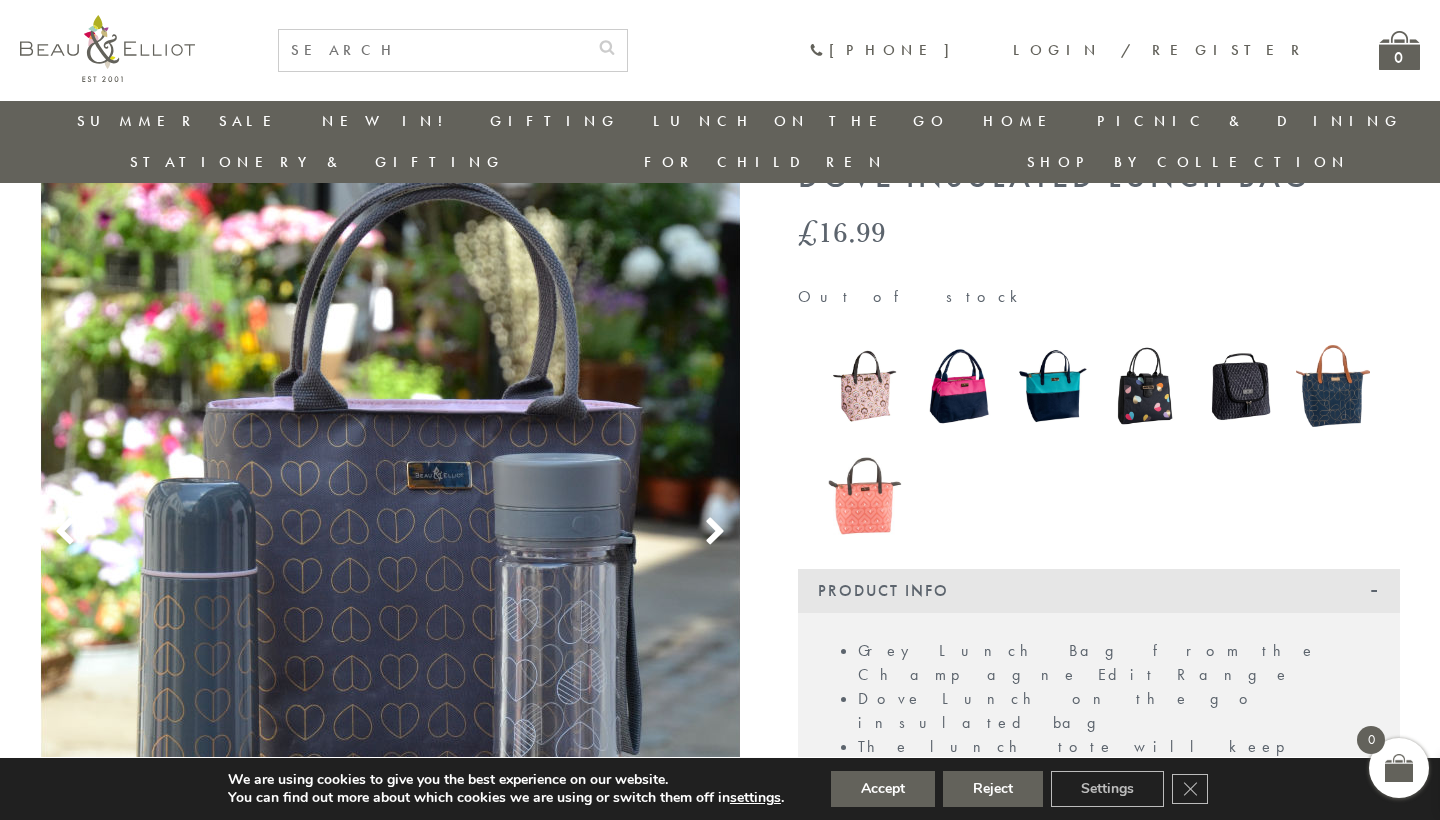 click at bounding box center [715, 532] 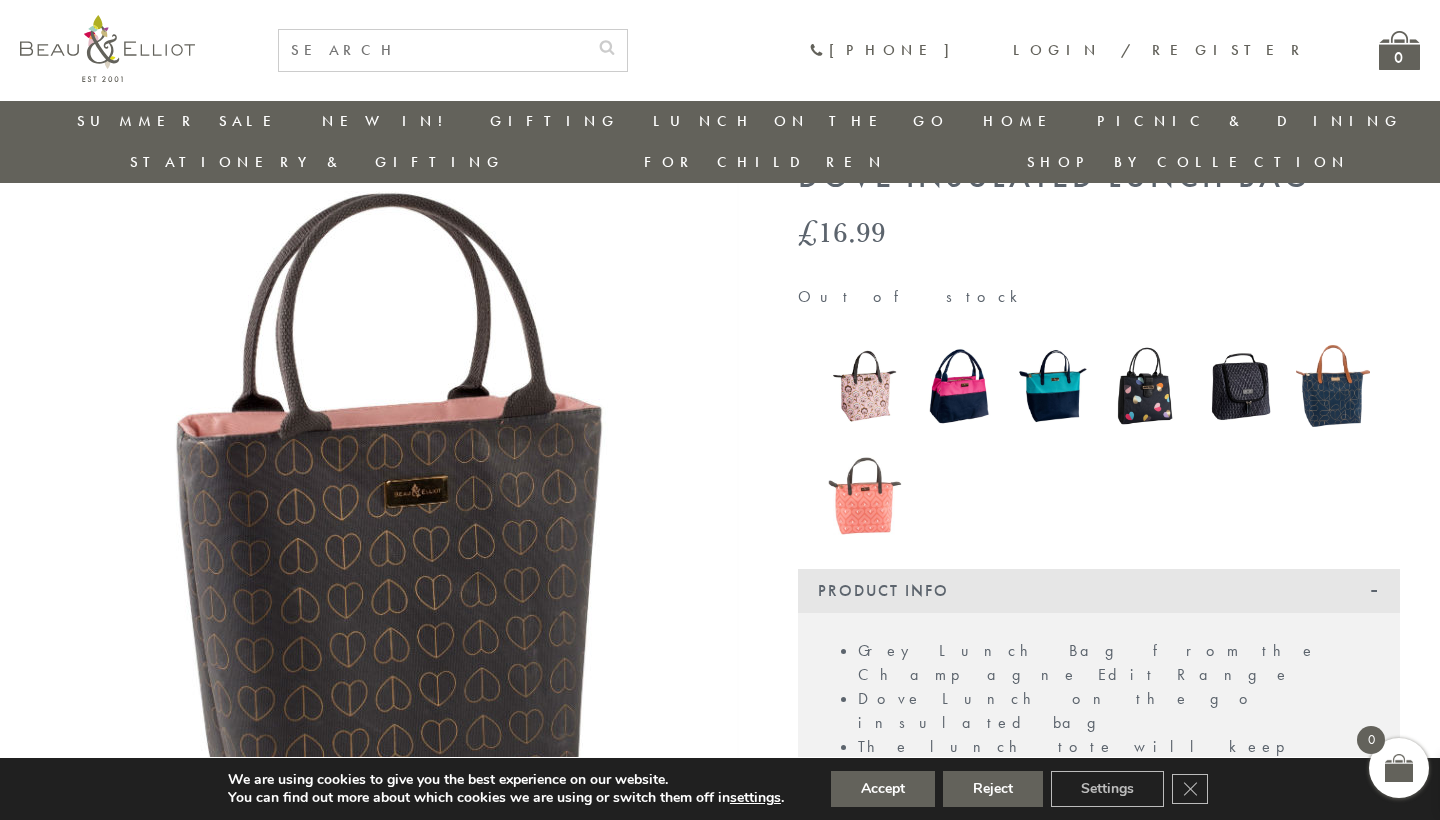 click at bounding box center [1333, 386] 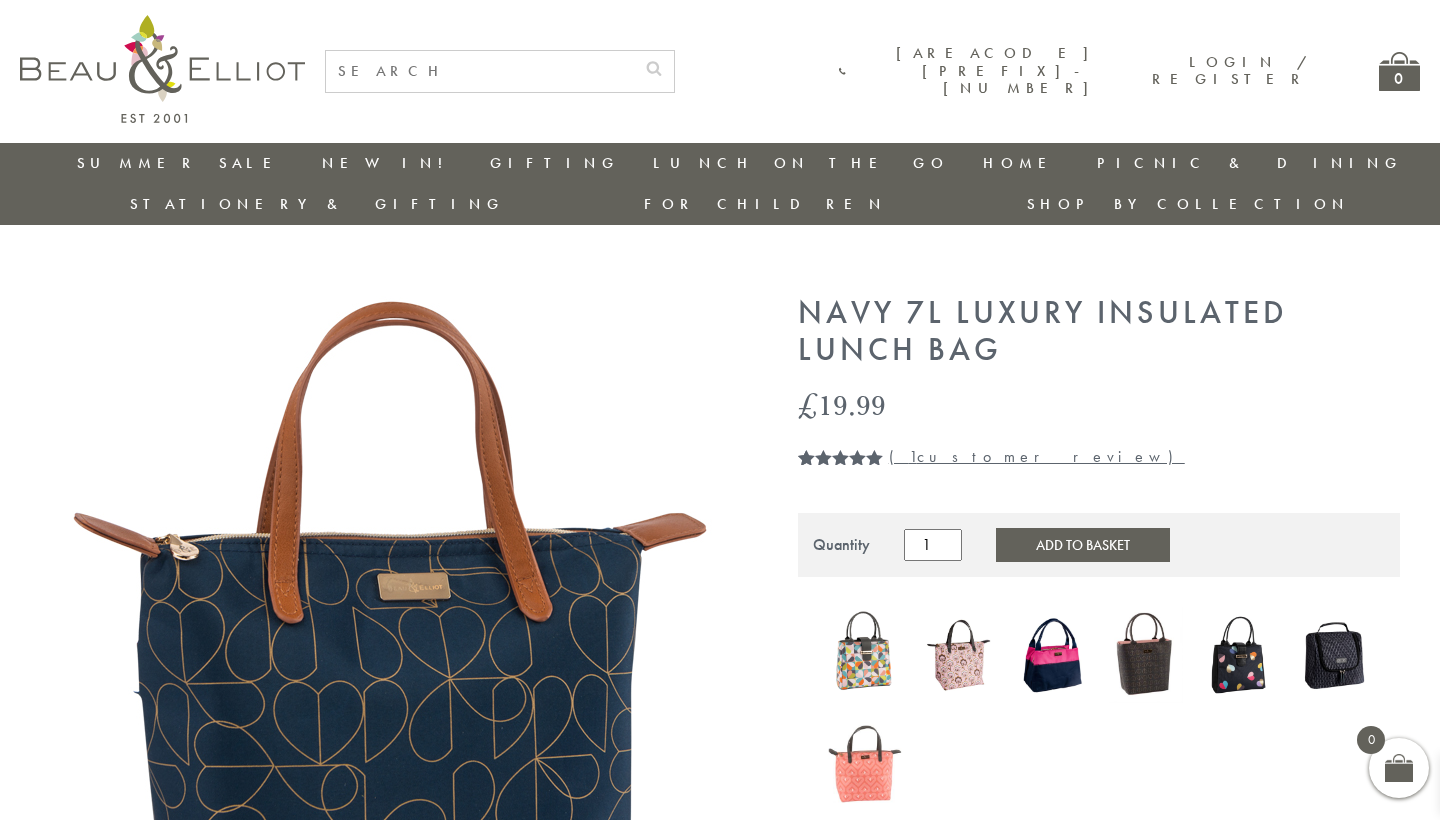 scroll, scrollTop: 0, scrollLeft: 0, axis: both 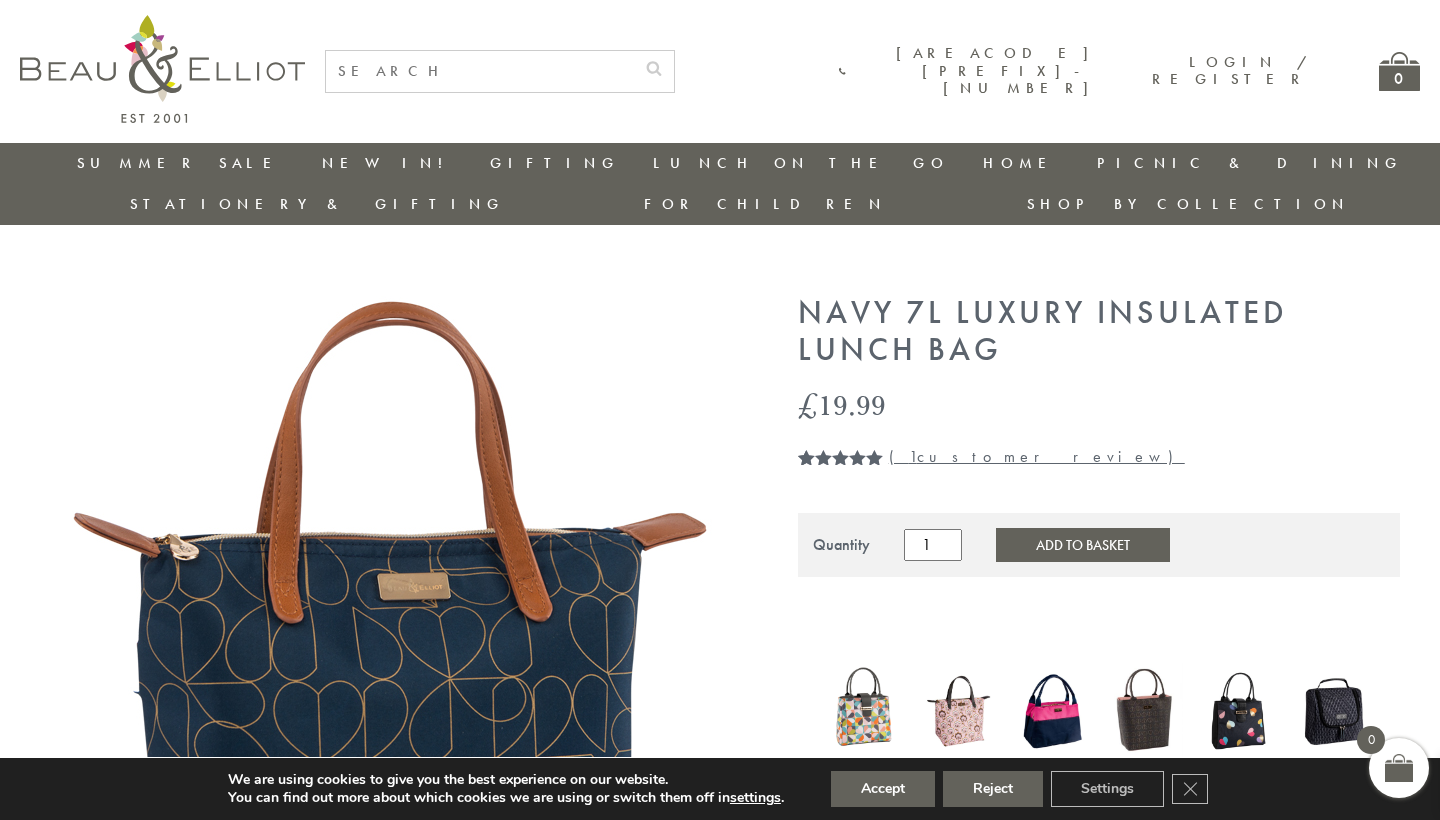 click on "( 1  customer review)" at bounding box center (1037, 456) 